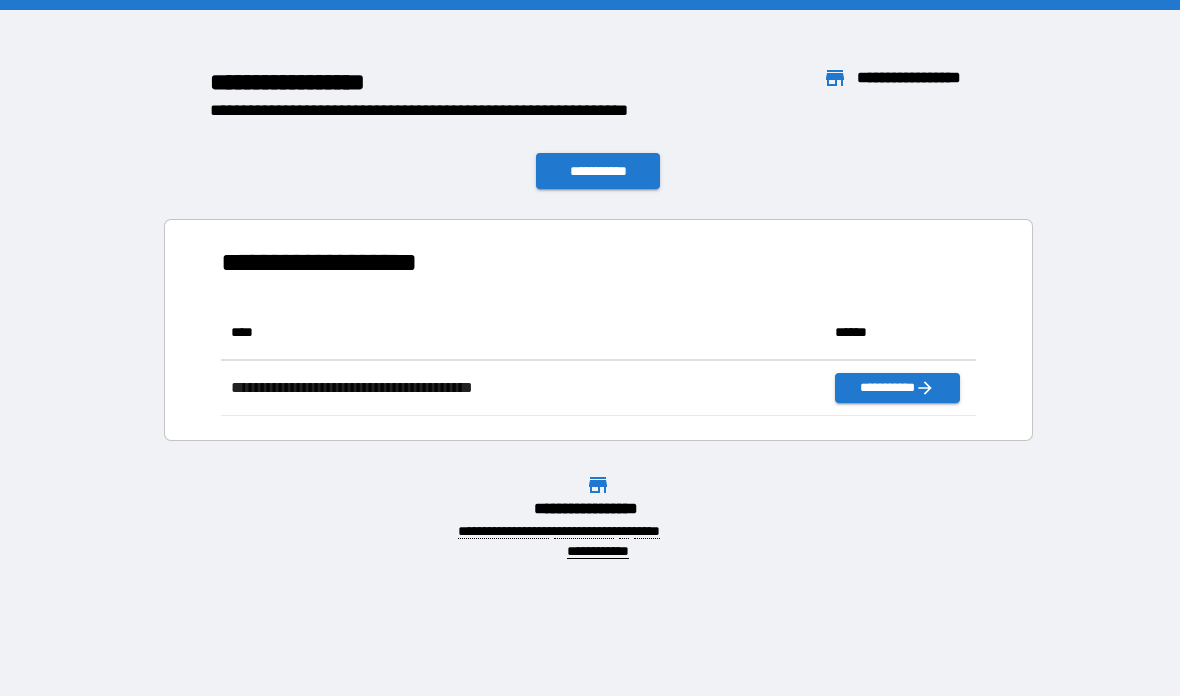 scroll, scrollTop: 0, scrollLeft: 0, axis: both 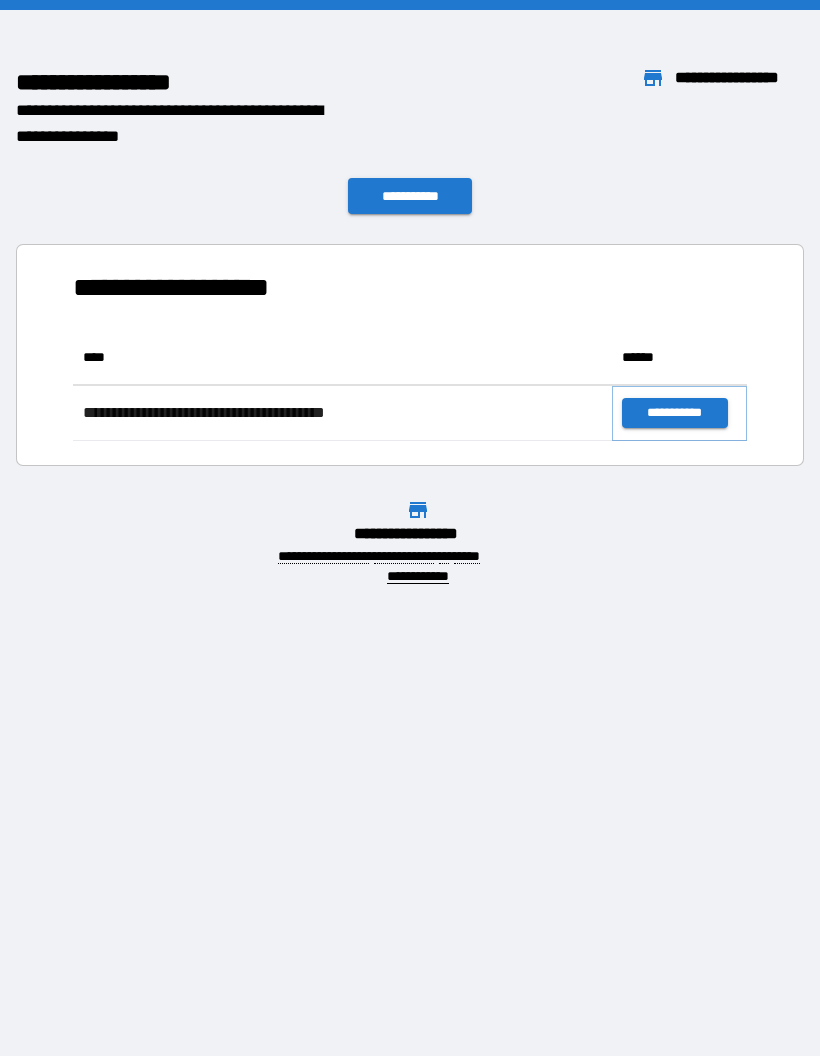 click on "**********" at bounding box center [674, 413] 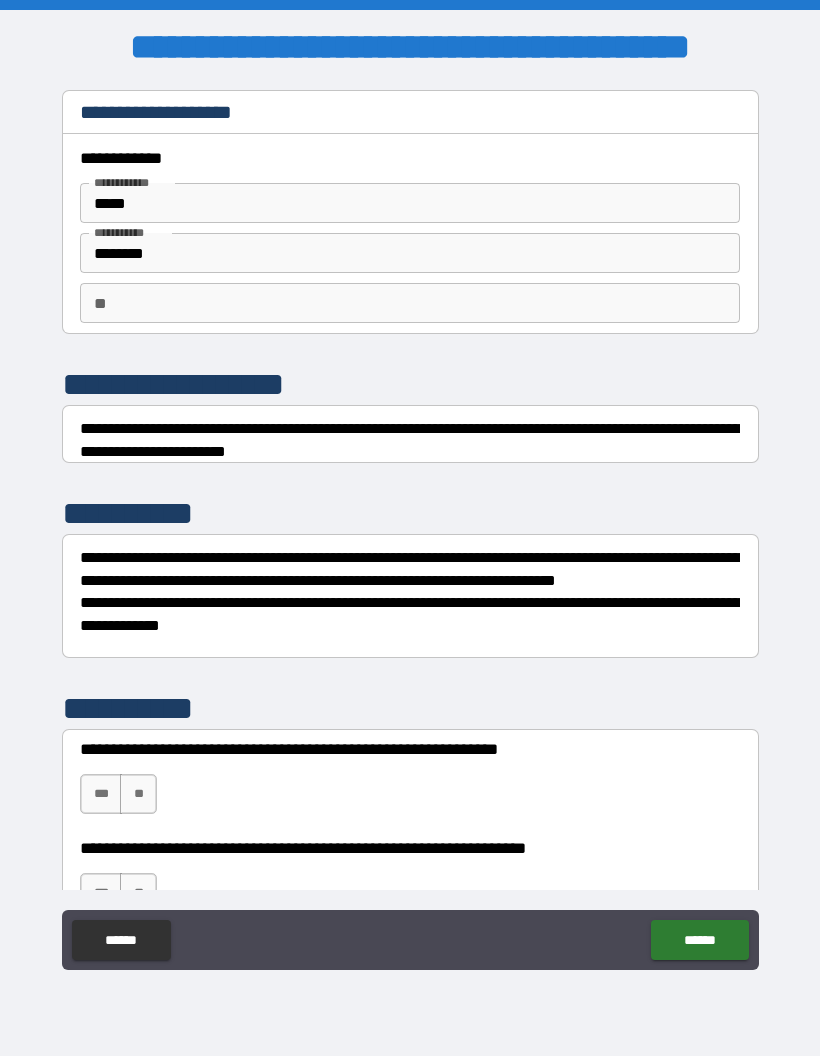 click on "**" at bounding box center [138, 794] 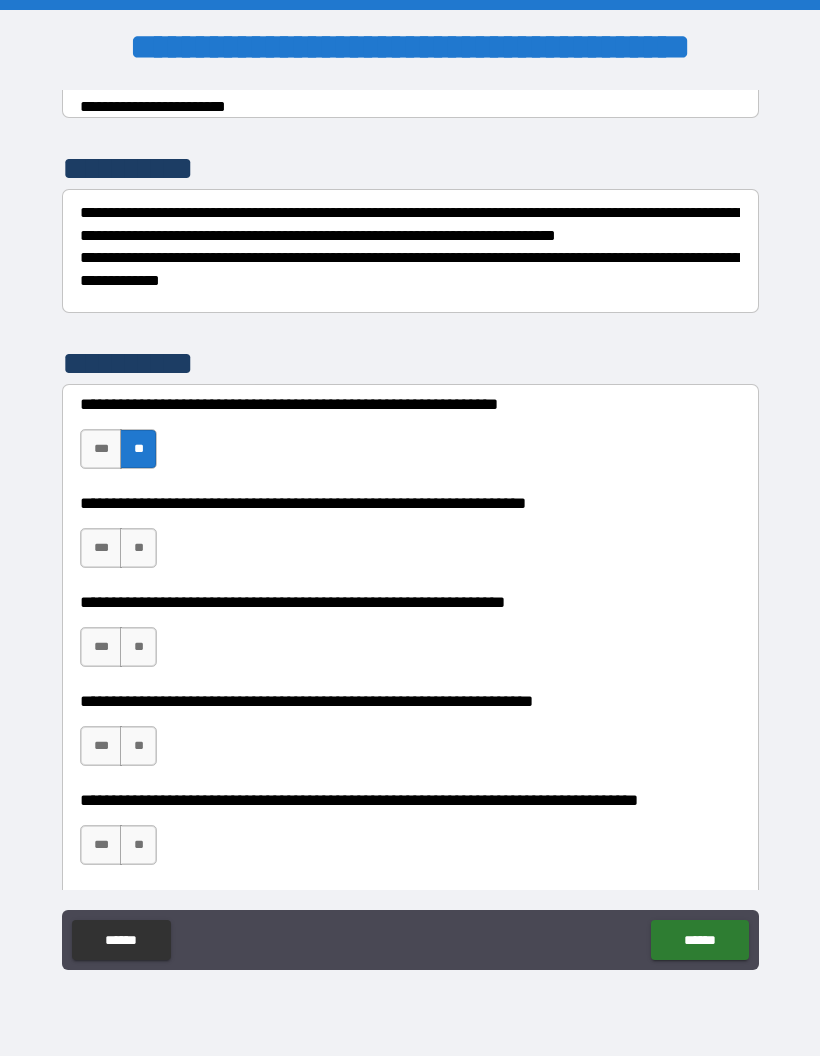 scroll, scrollTop: 345, scrollLeft: 0, axis: vertical 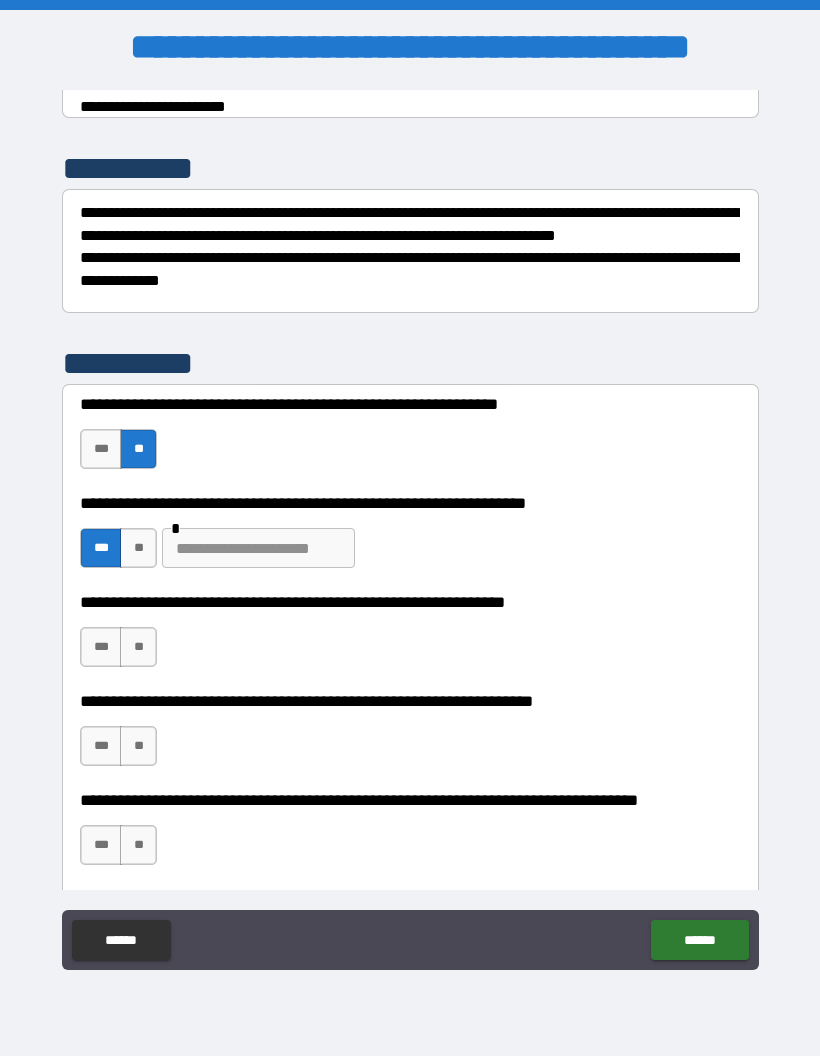 click at bounding box center [258, 548] 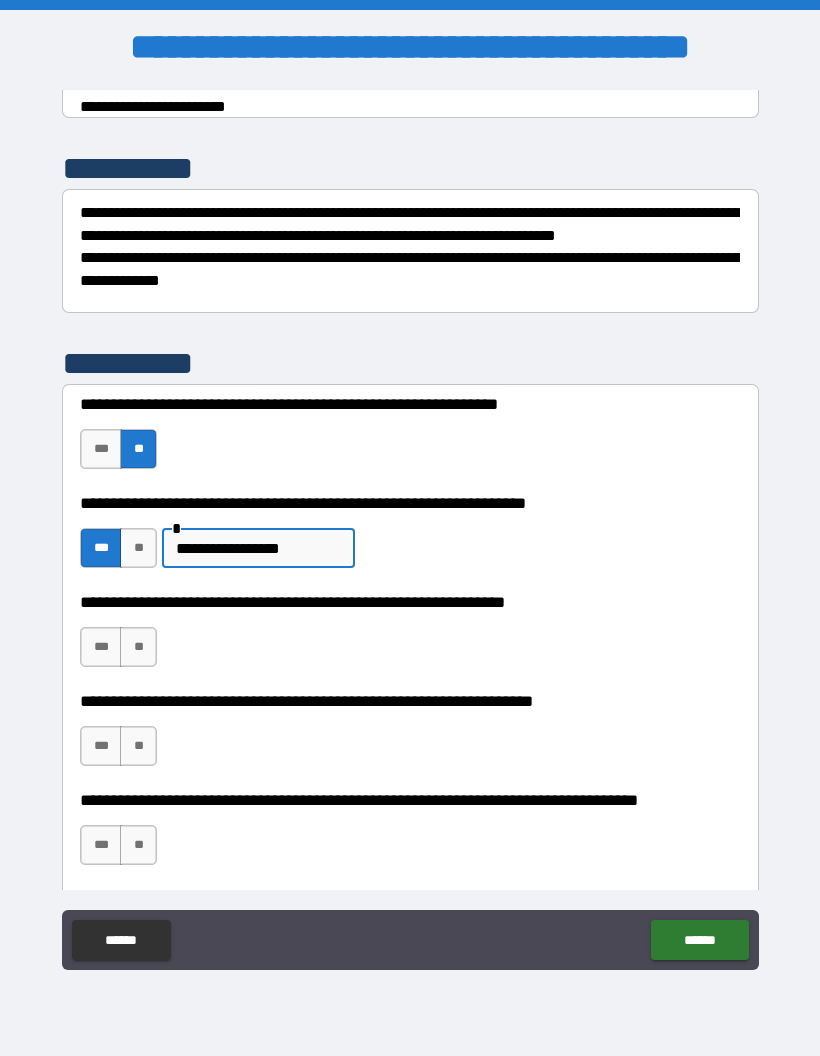 type on "**********" 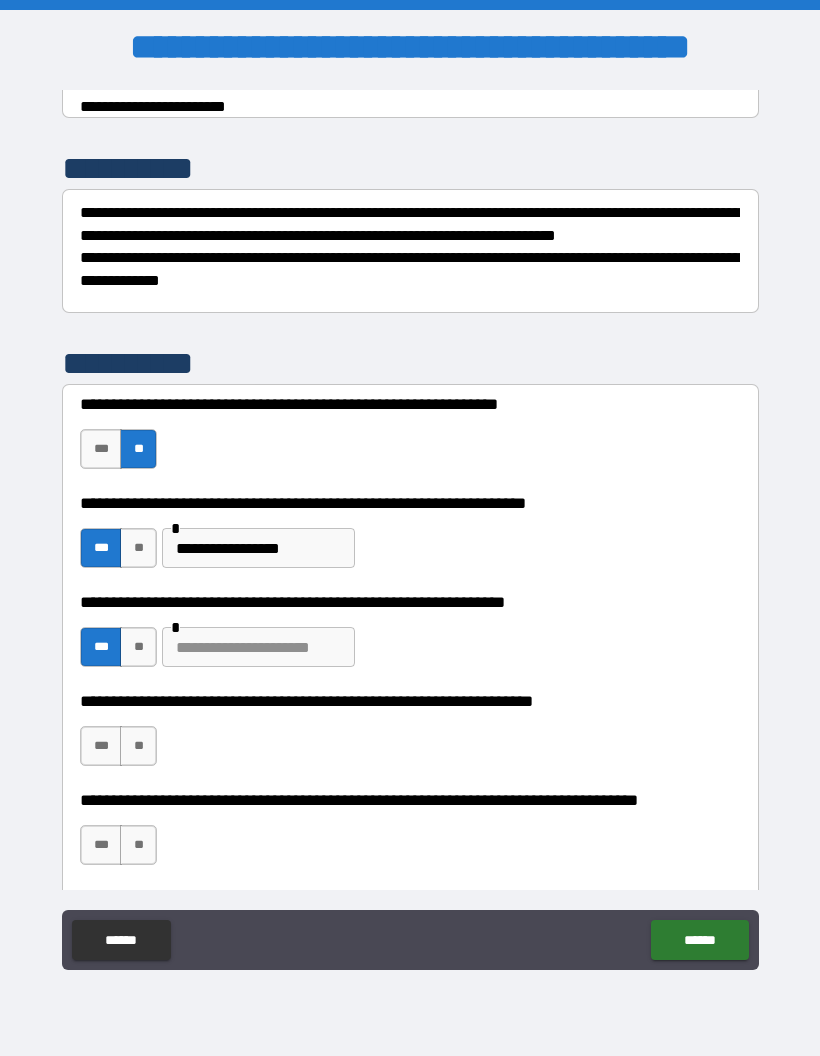 click at bounding box center [258, 647] 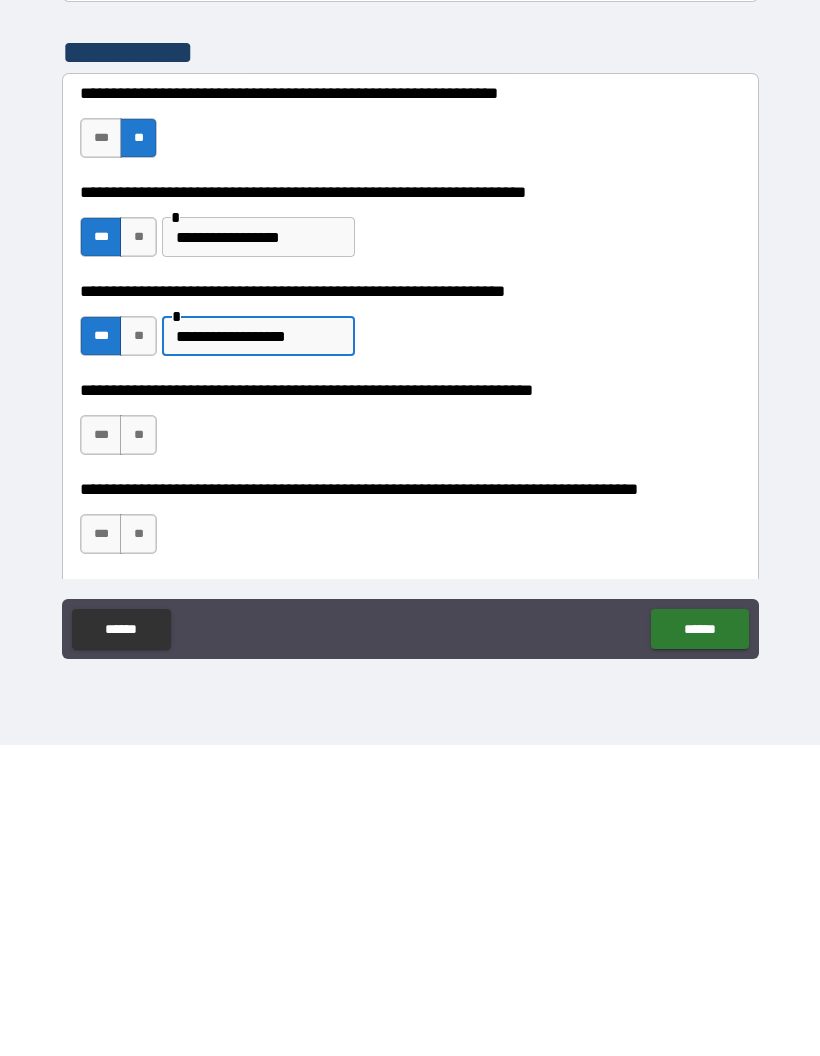 type on "**********" 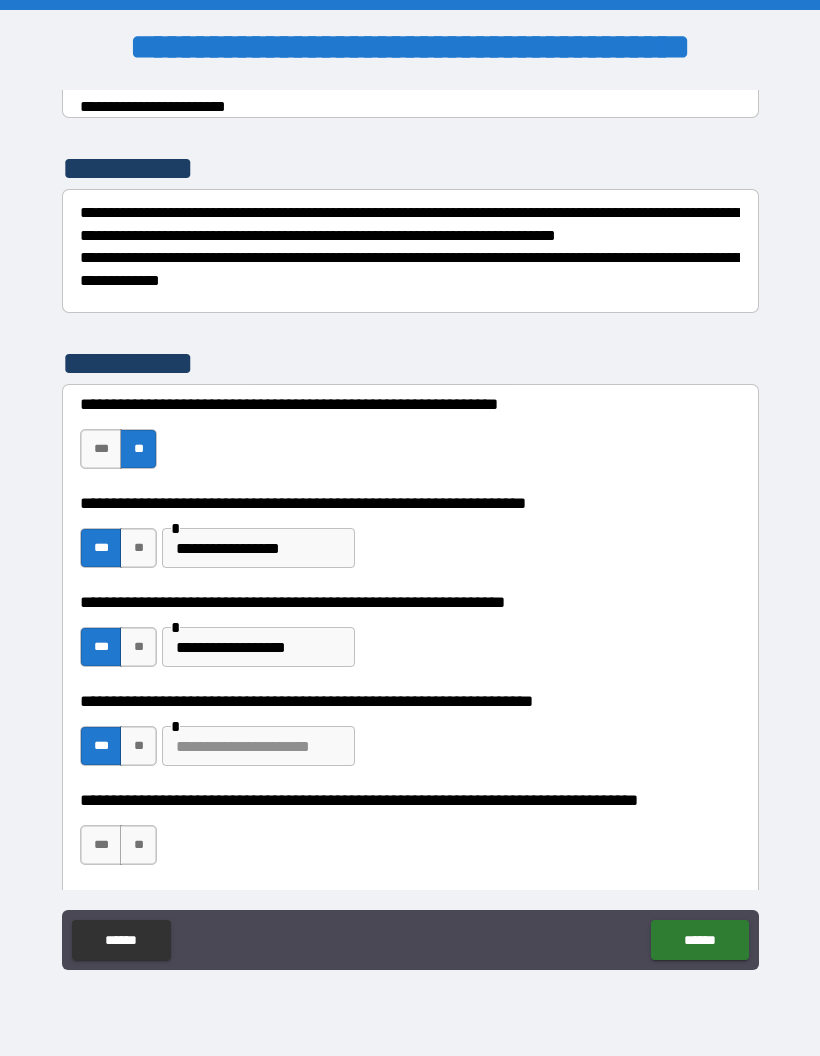 click at bounding box center [258, 746] 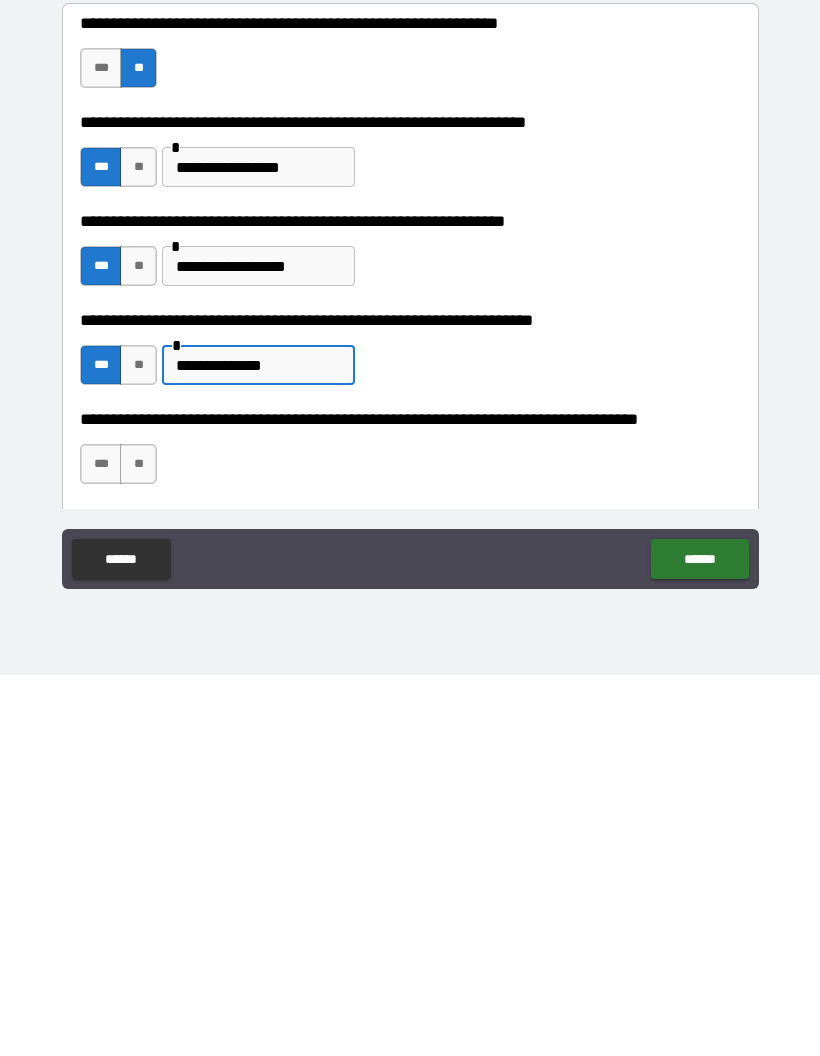 type on "**********" 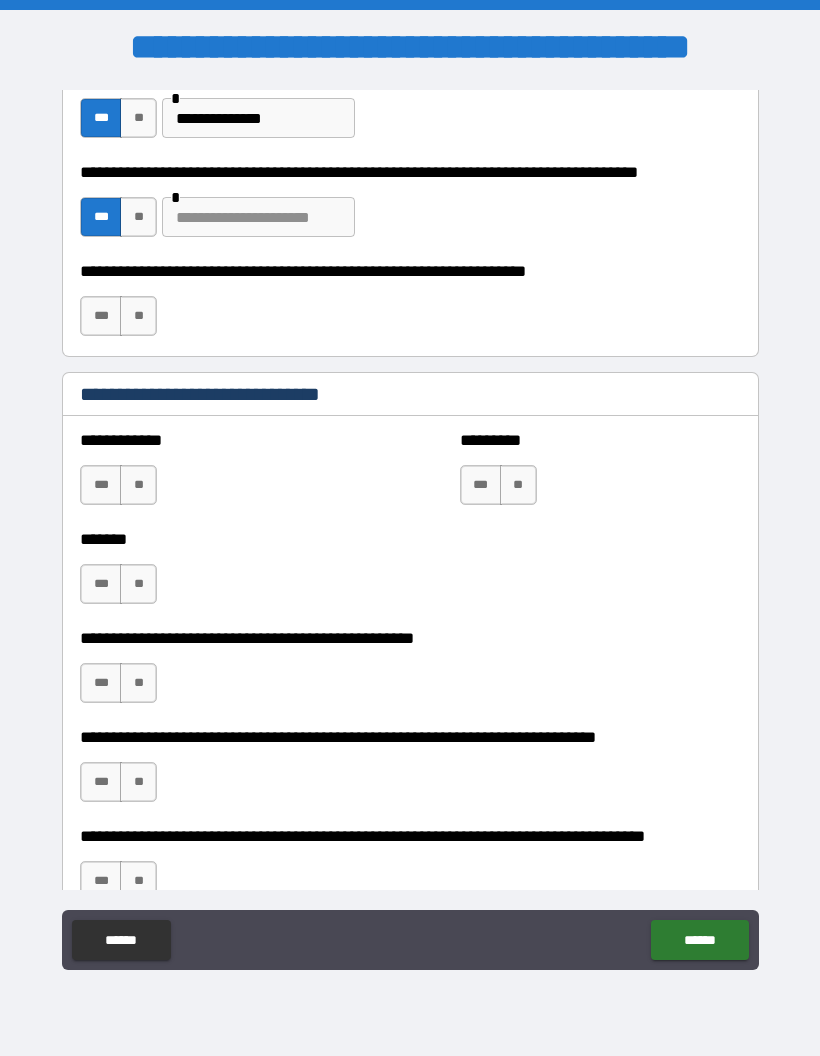 scroll, scrollTop: 973, scrollLeft: 0, axis: vertical 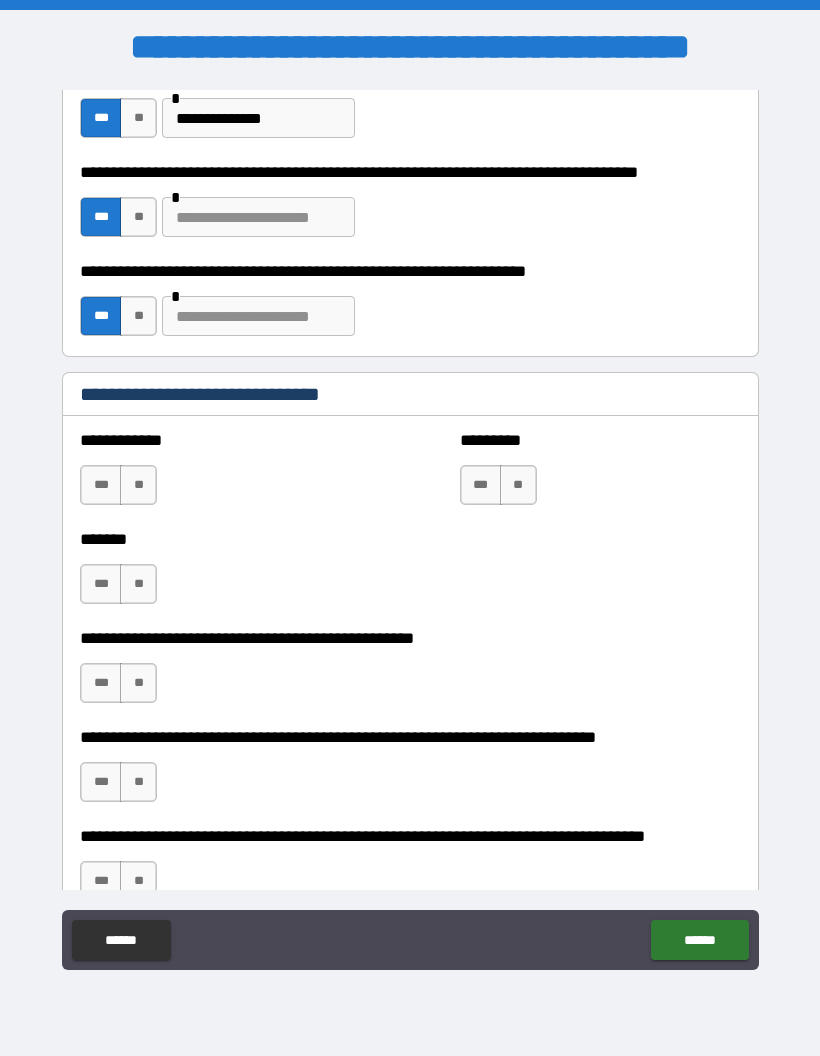 click at bounding box center [258, 316] 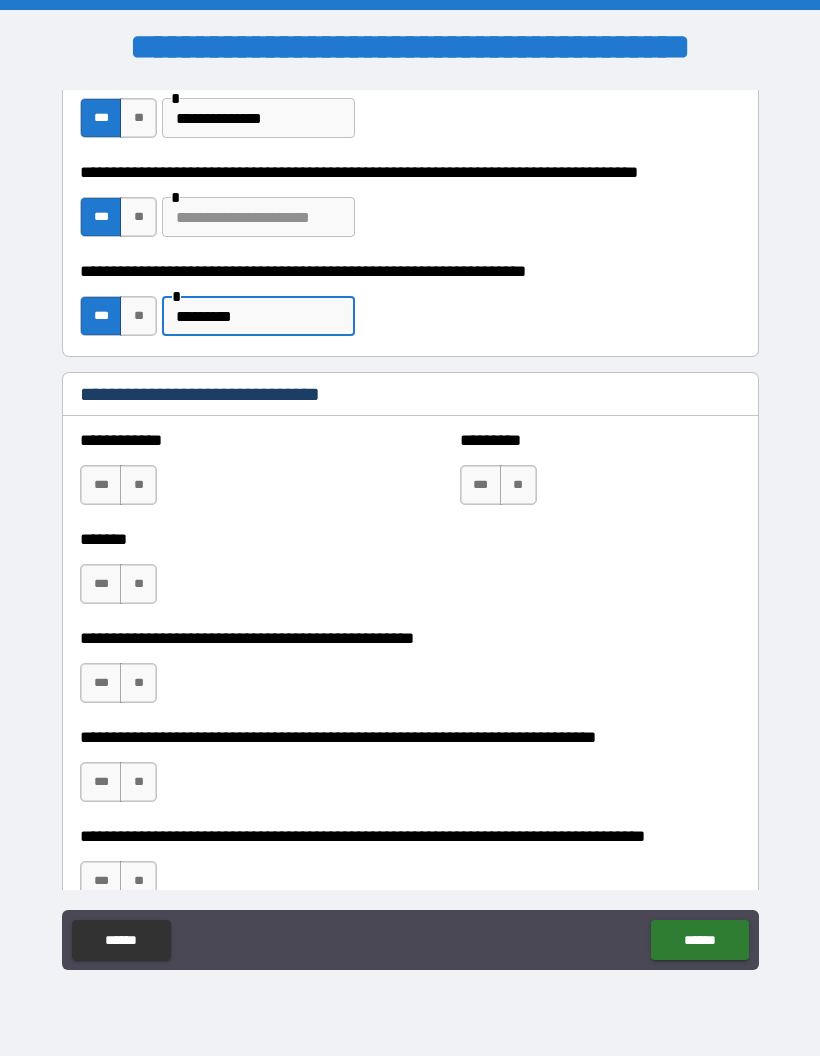 type on "*********" 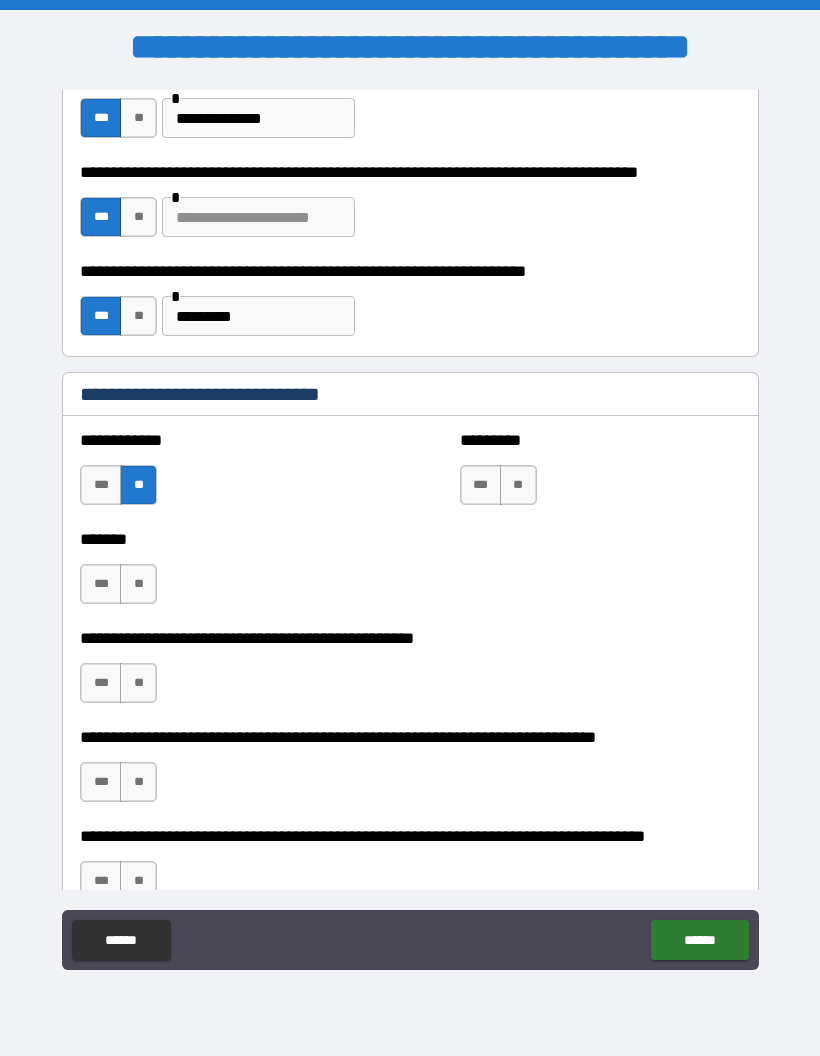 click on "**" at bounding box center [518, 485] 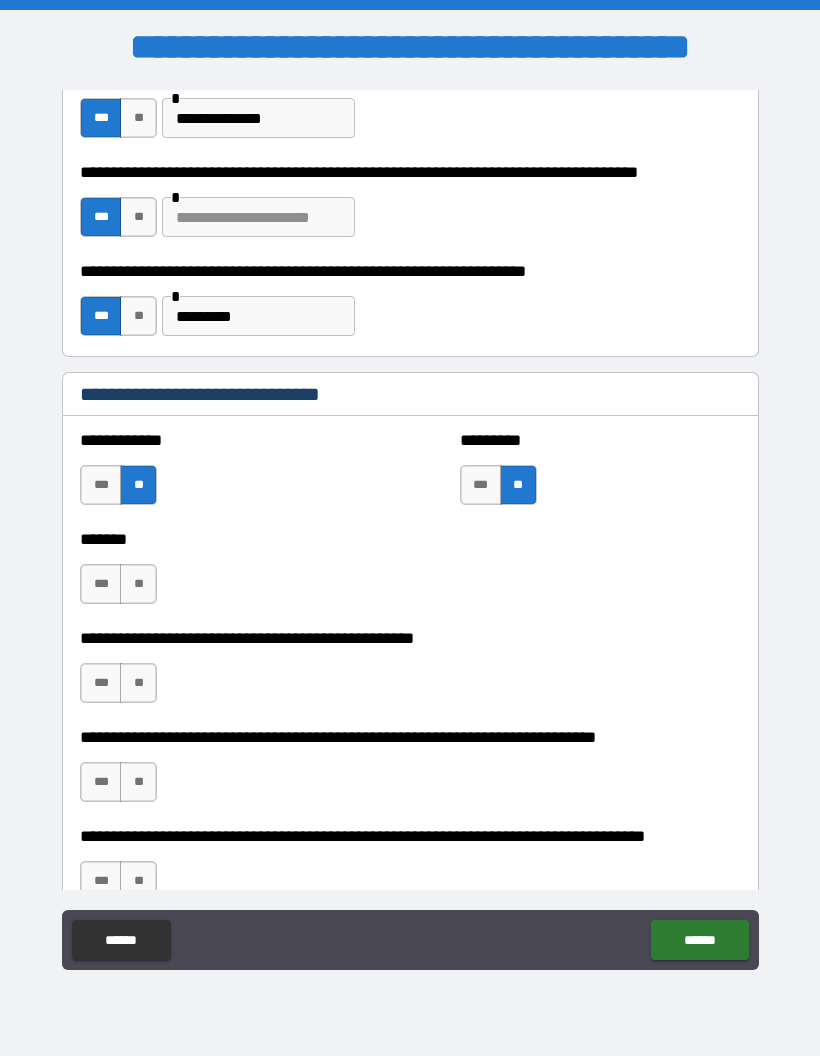 click on "***" at bounding box center [101, 584] 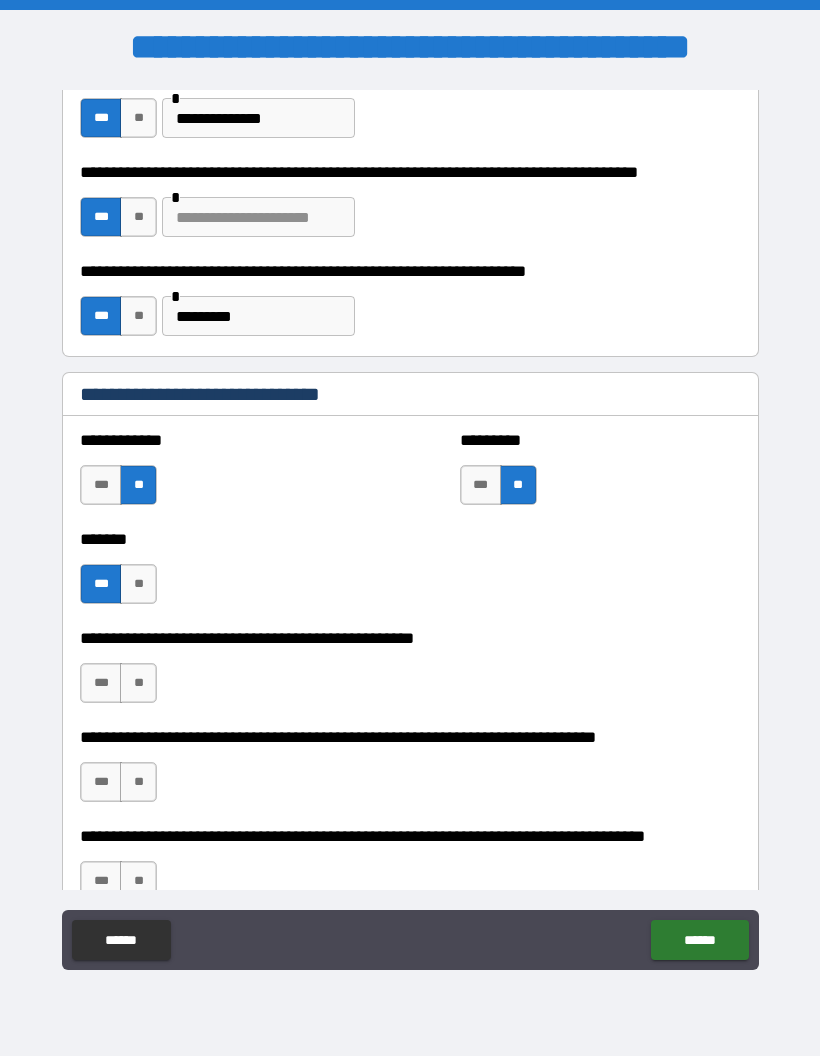 click on "**" at bounding box center (138, 683) 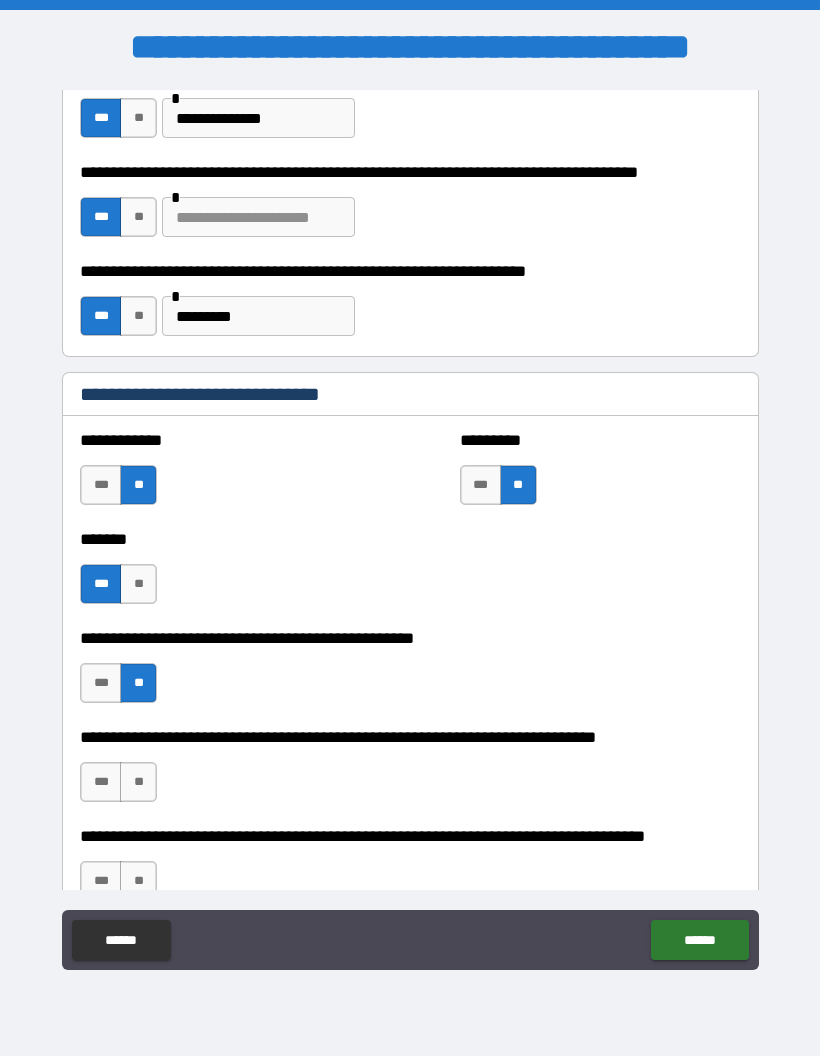 click on "**" at bounding box center [138, 782] 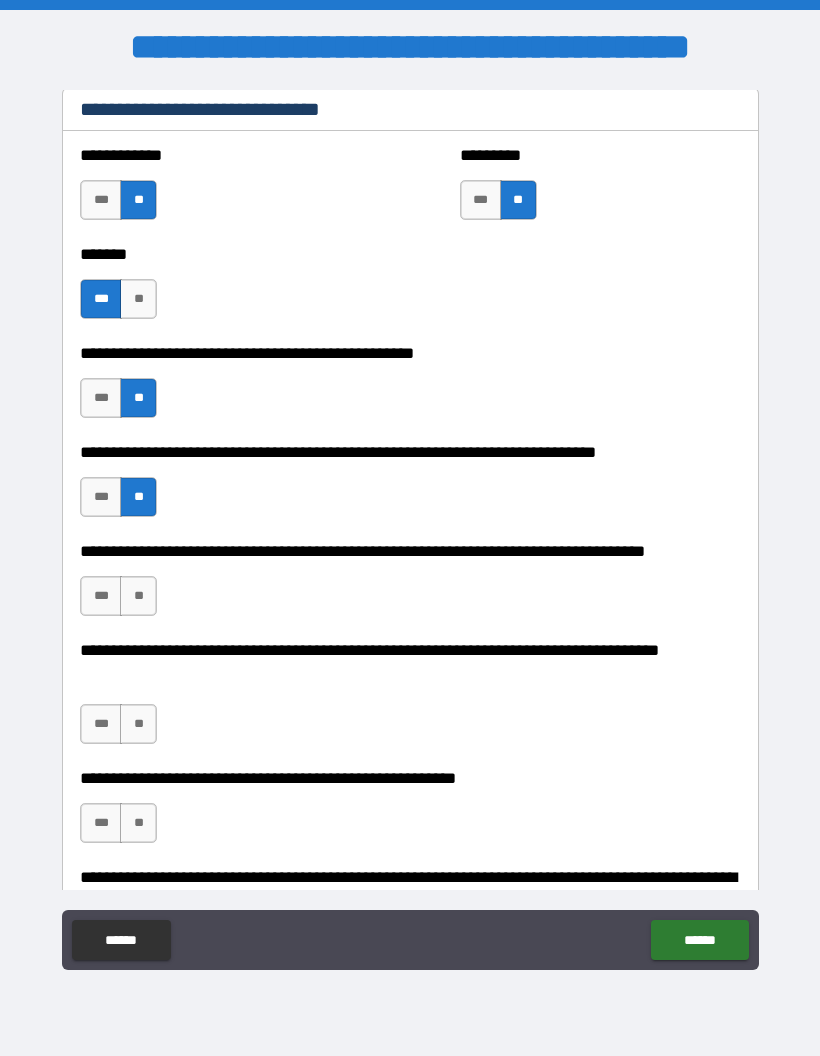 scroll, scrollTop: 1259, scrollLeft: 0, axis: vertical 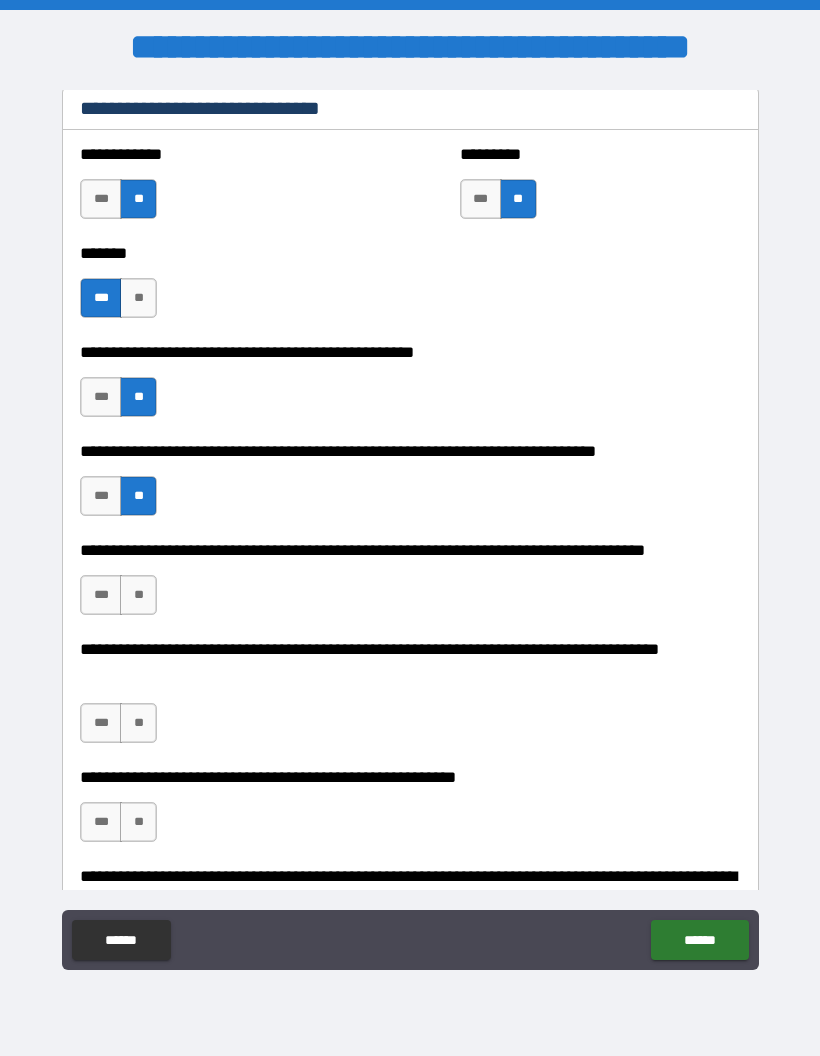 click on "**" at bounding box center [138, 595] 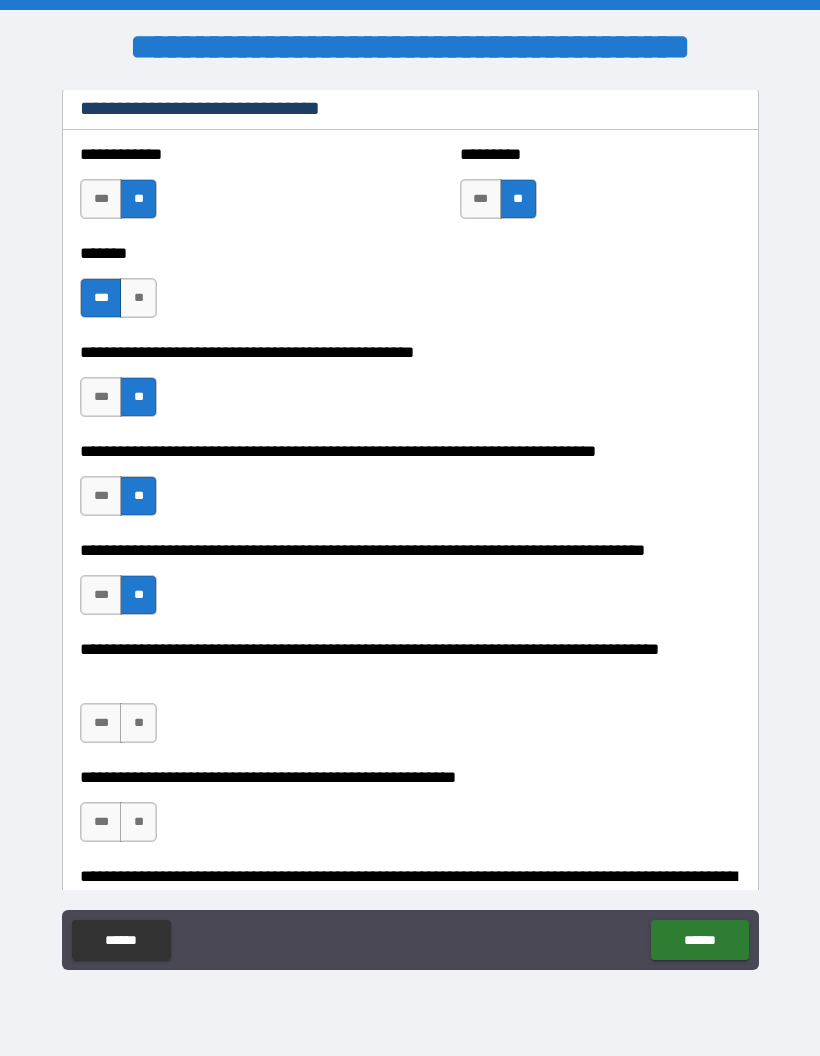 click on "**" at bounding box center (138, 723) 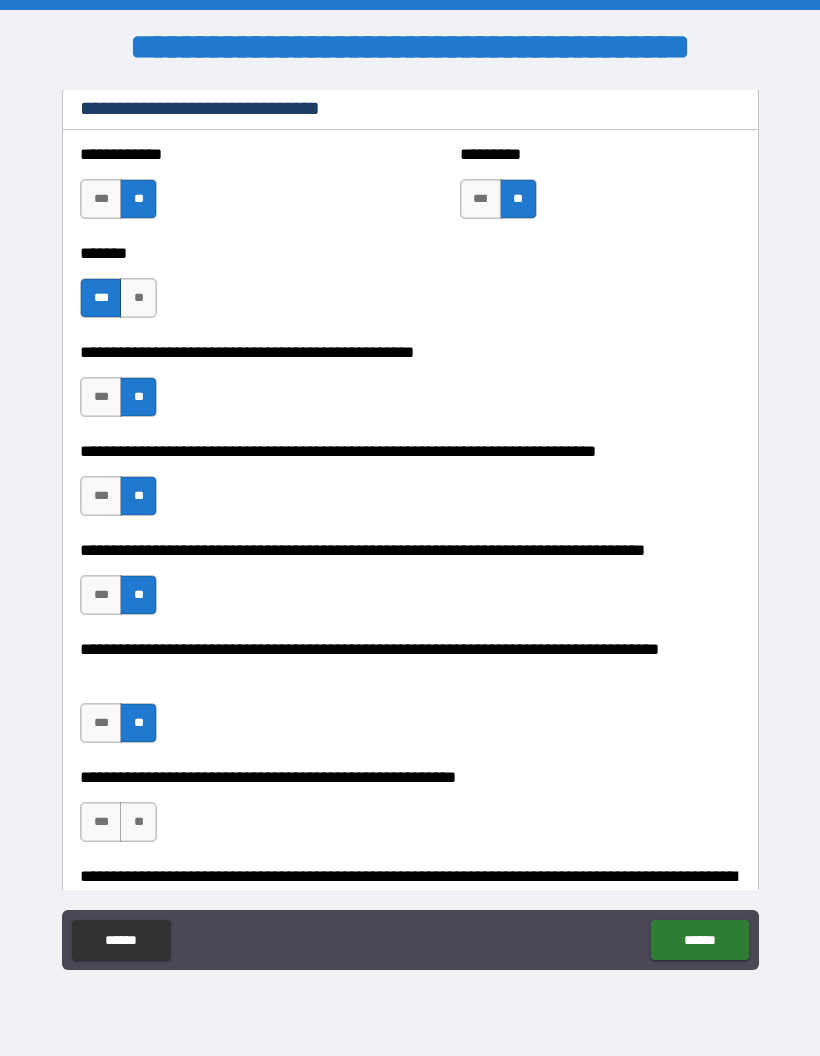 click on "**" at bounding box center (138, 822) 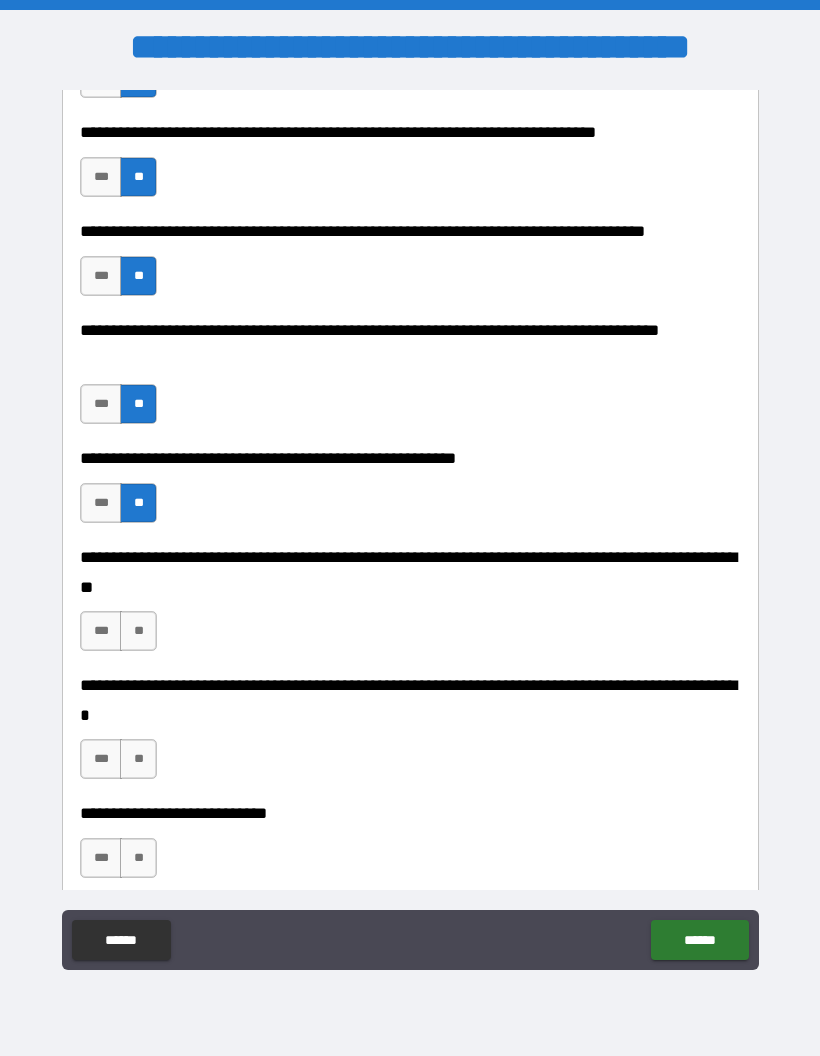 scroll, scrollTop: 1579, scrollLeft: 0, axis: vertical 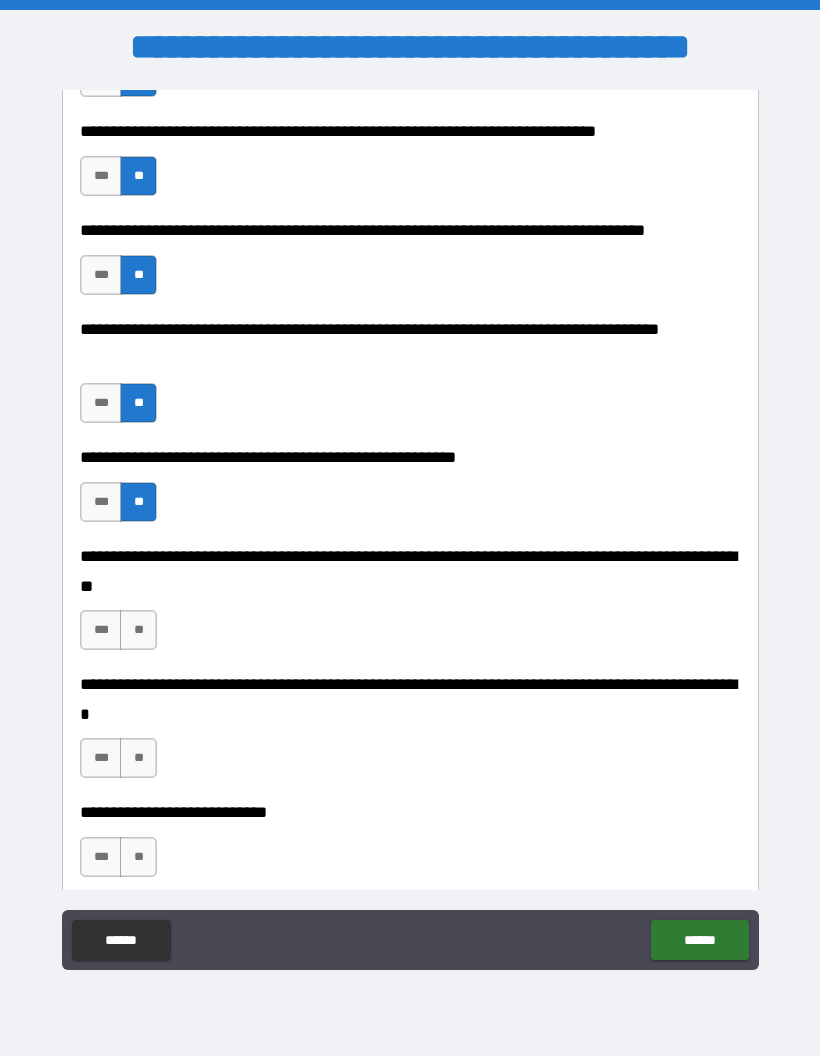 click on "**" at bounding box center [138, 630] 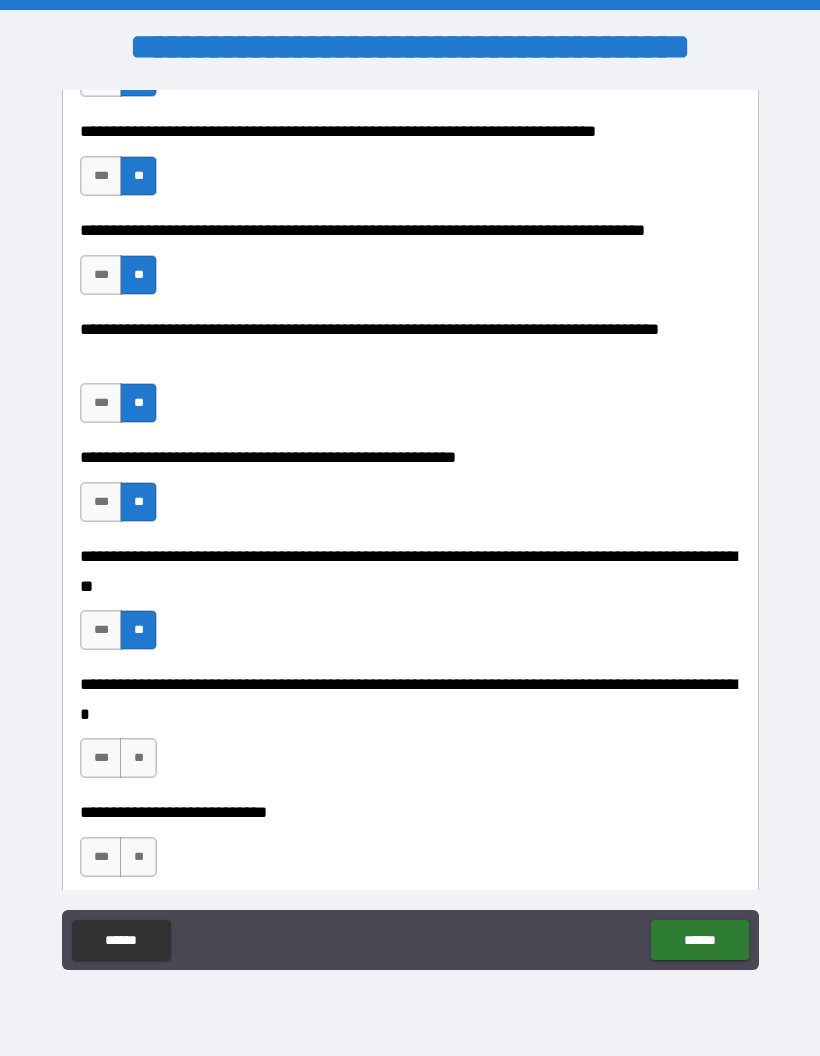 click on "***" at bounding box center [101, 758] 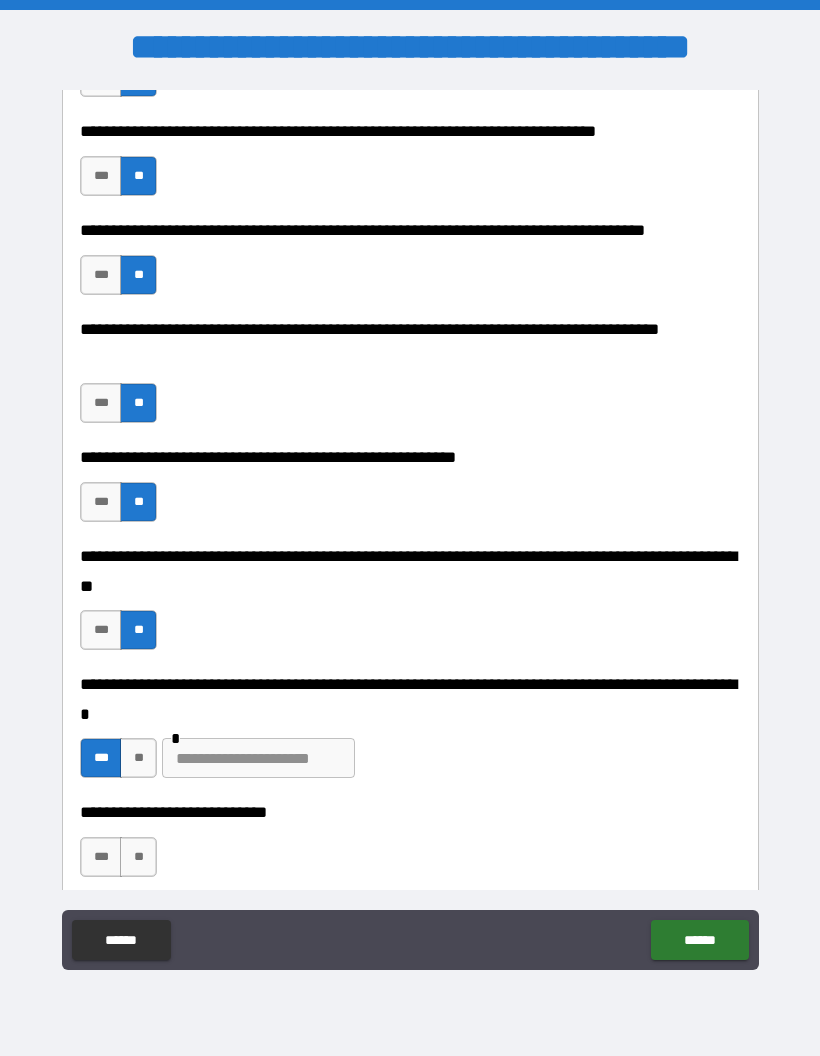 click at bounding box center [258, 758] 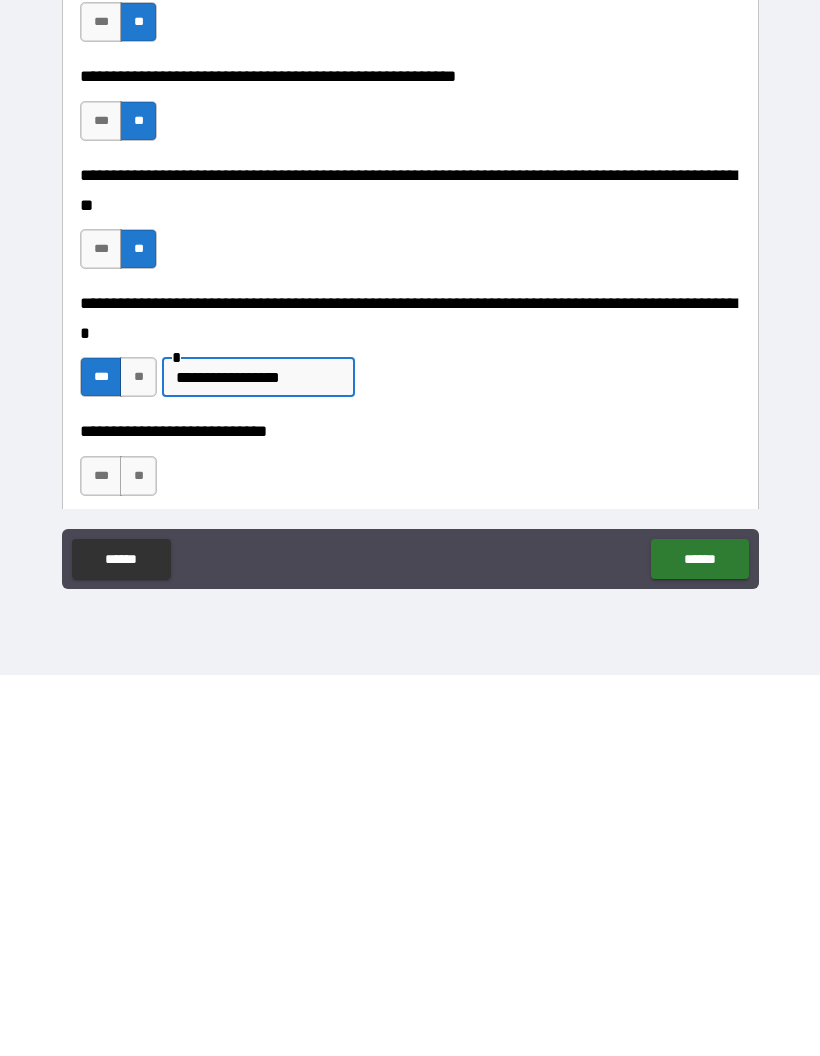 type on "**********" 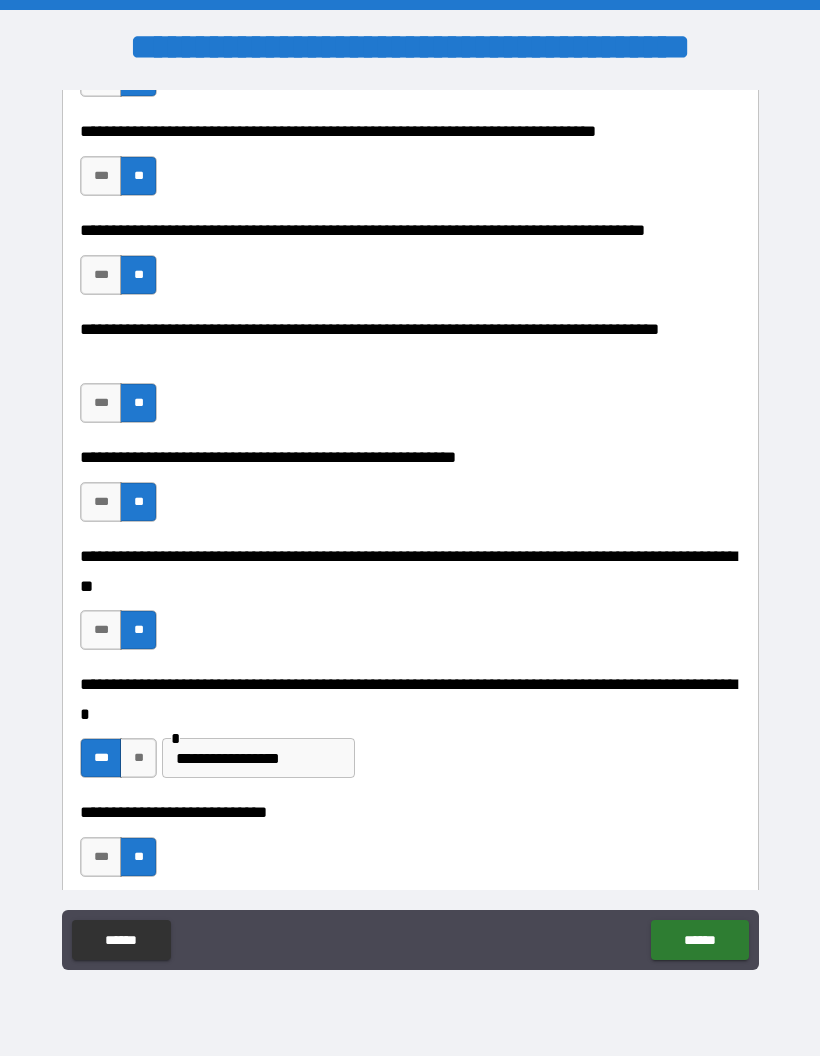 click on "******" at bounding box center [699, 940] 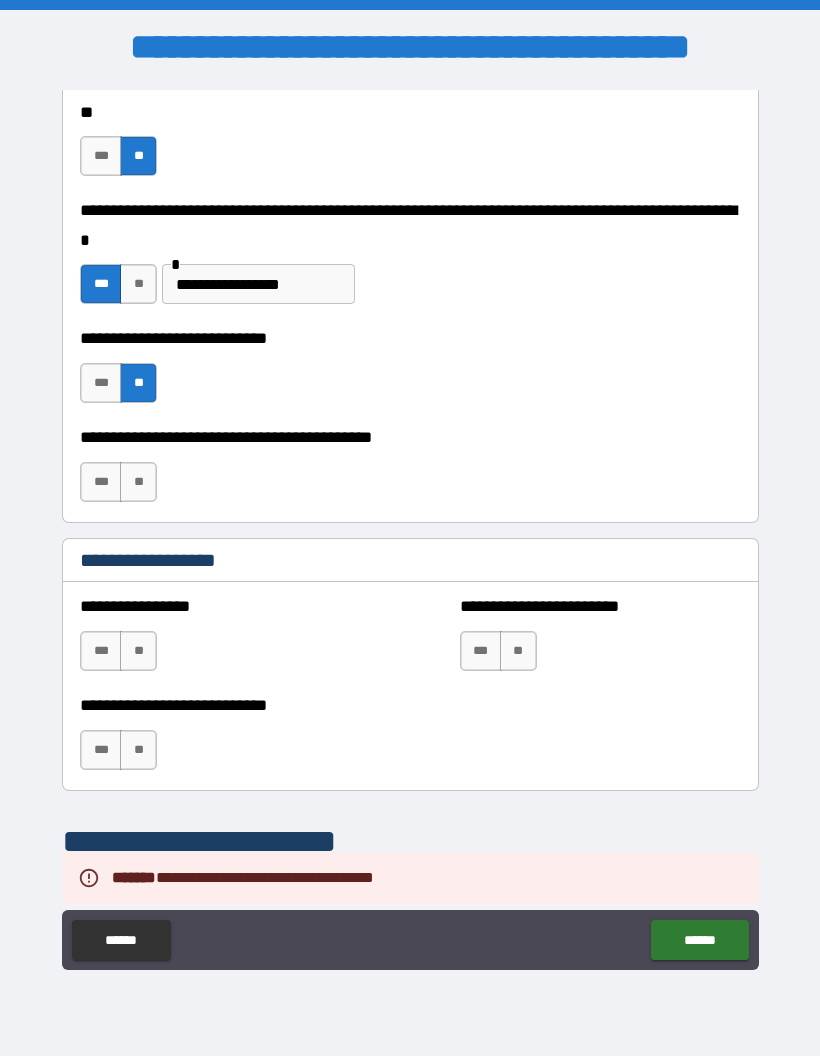 scroll, scrollTop: 2053, scrollLeft: 0, axis: vertical 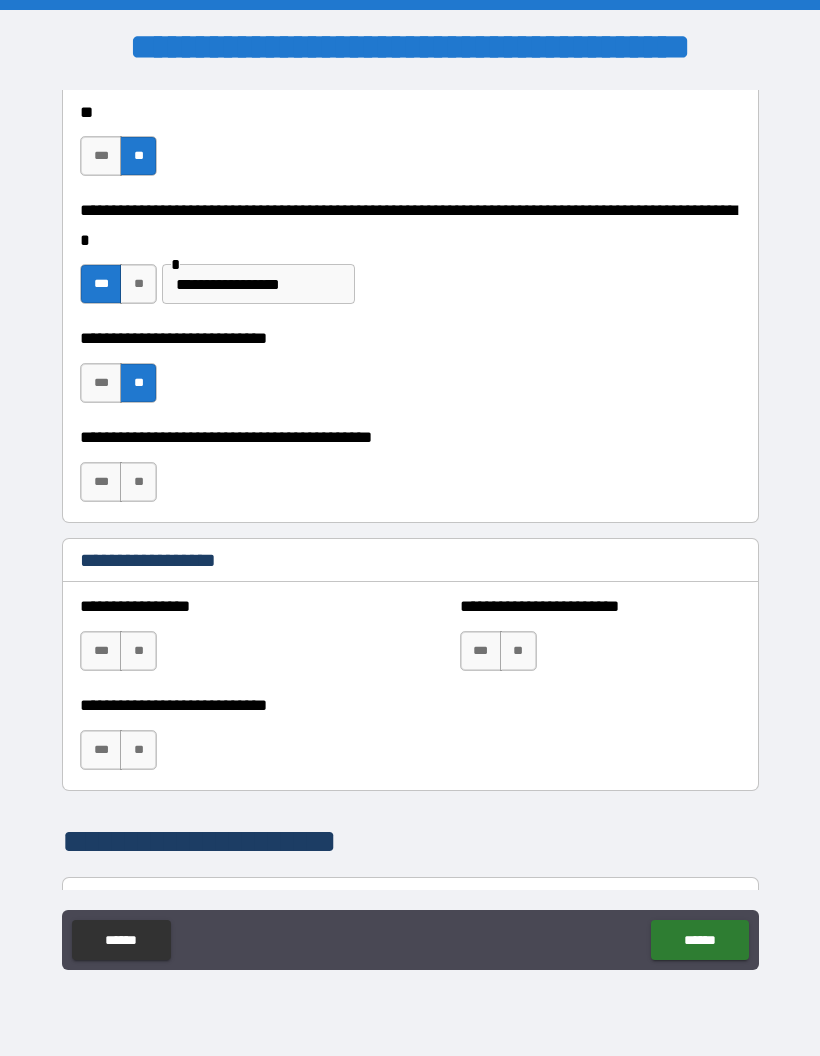 click on "**" at bounding box center [138, 651] 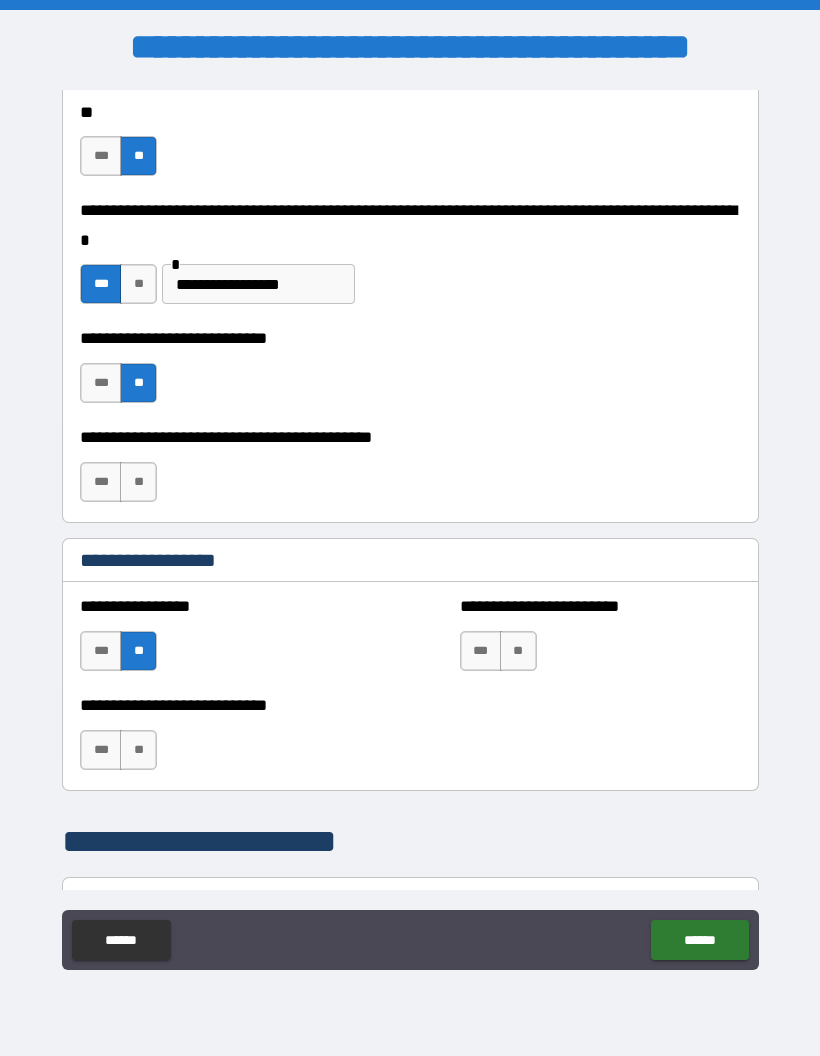 click on "**" at bounding box center (518, 651) 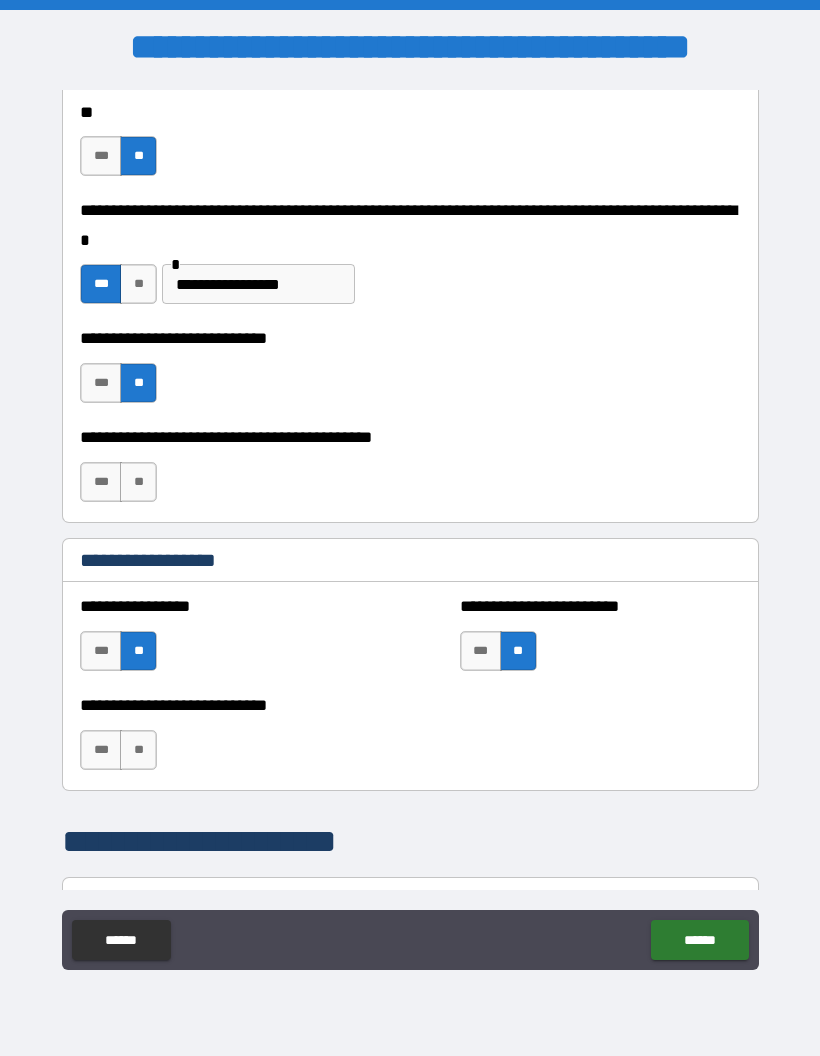click on "**" at bounding box center (138, 750) 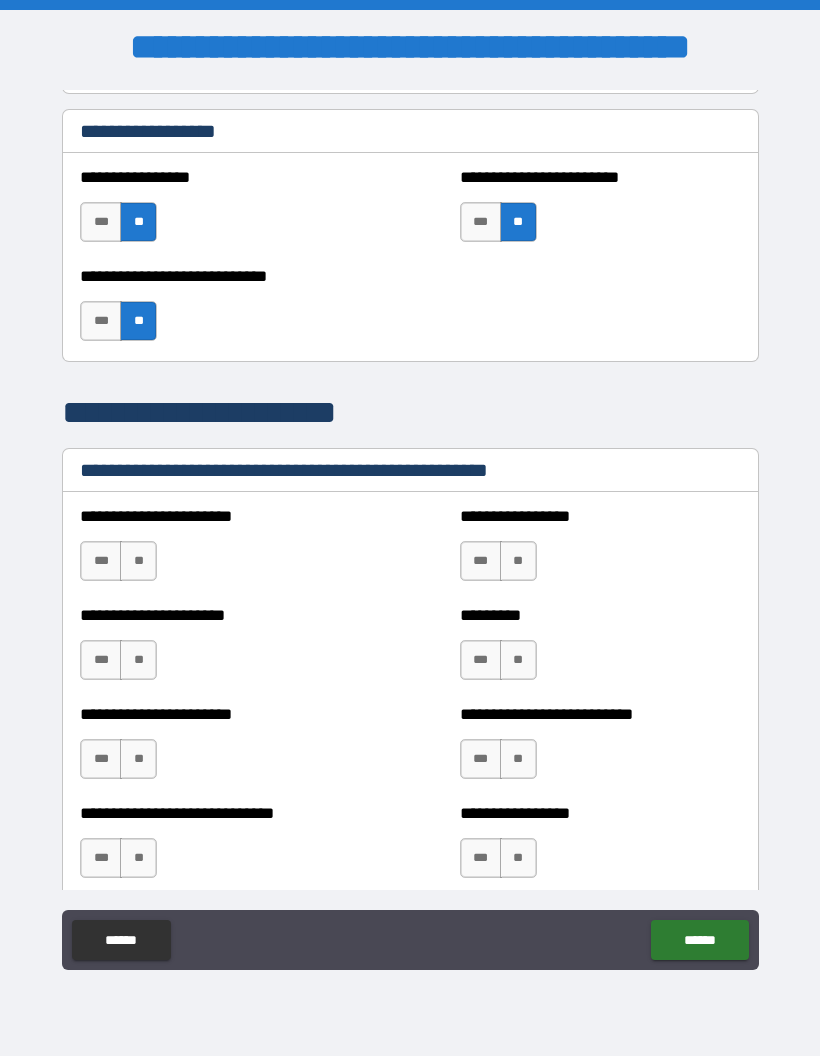 scroll, scrollTop: 2483, scrollLeft: 0, axis: vertical 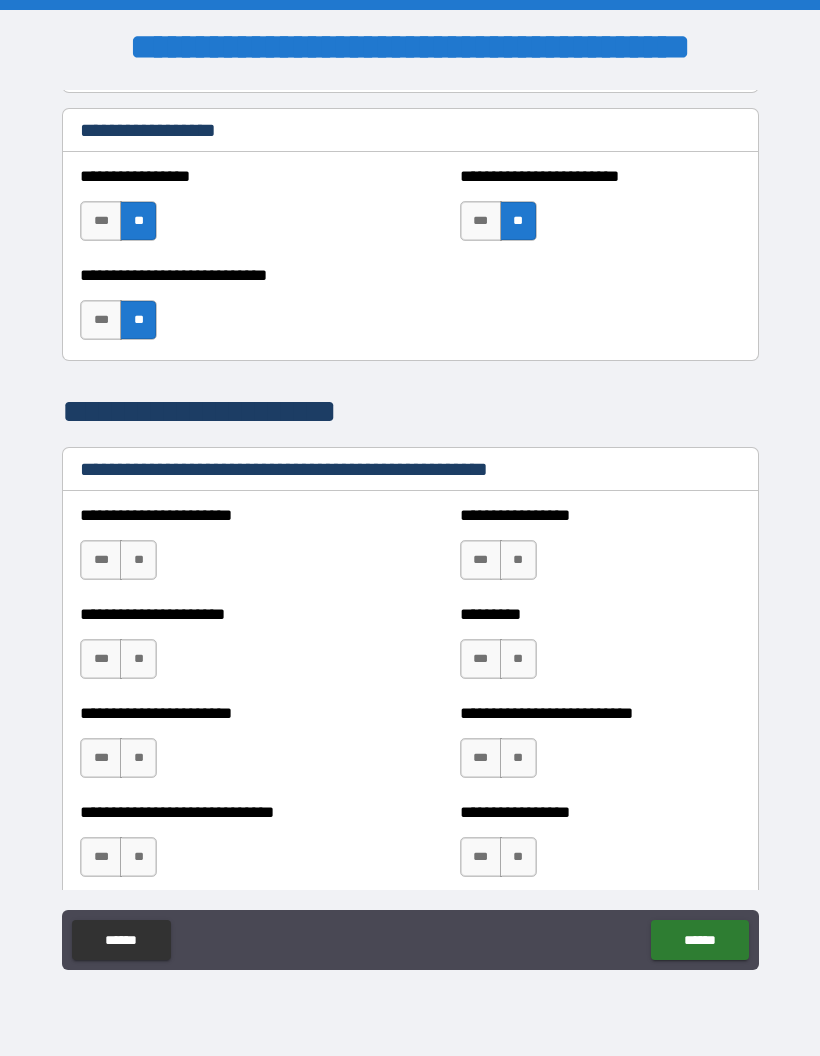 click on "**" at bounding box center (138, 560) 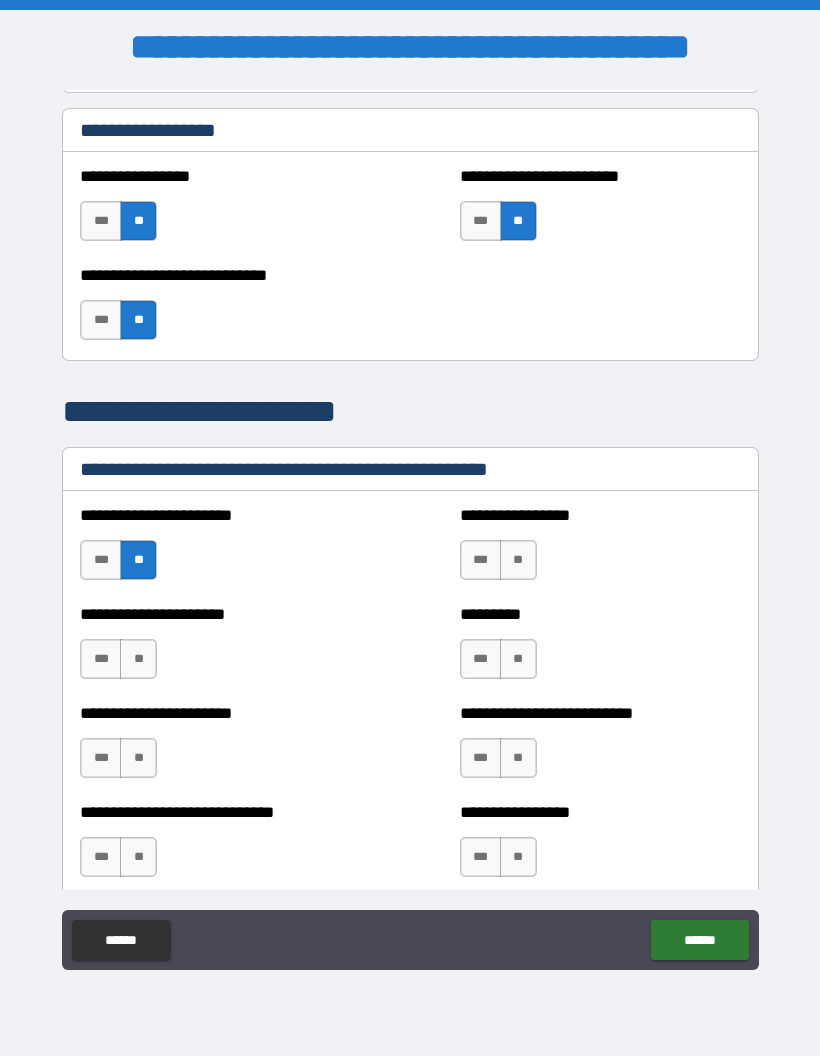 click on "**" at bounding box center [518, 560] 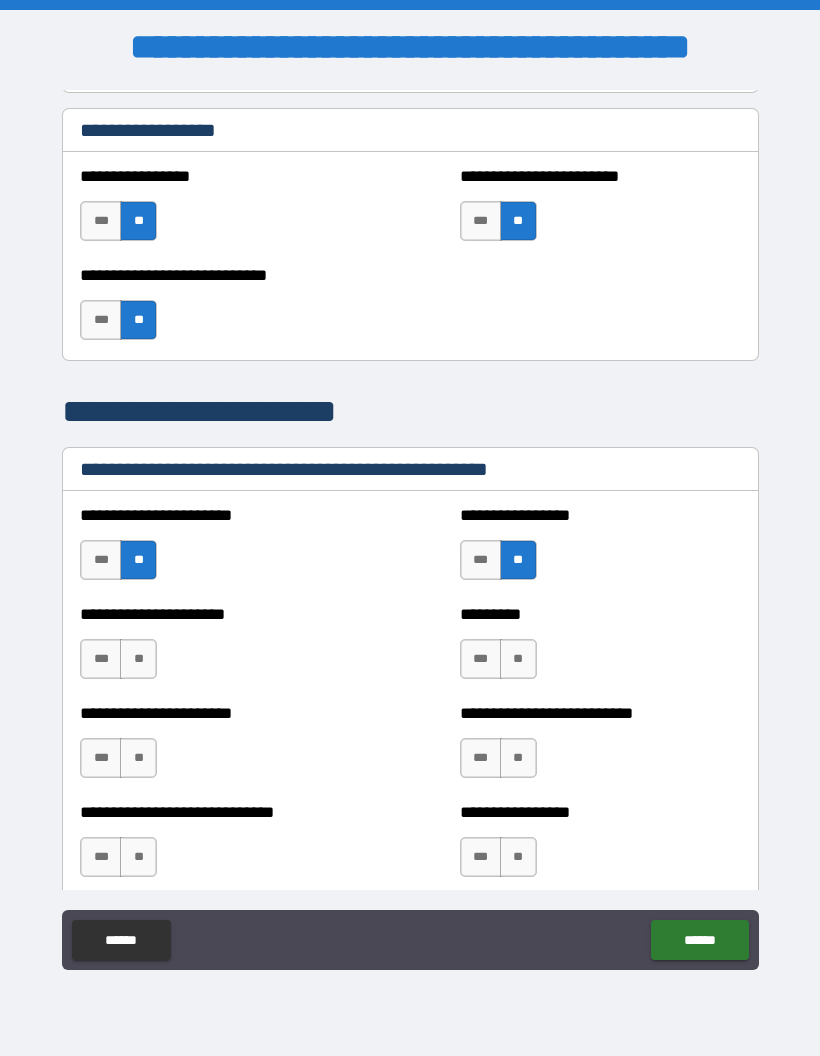 click on "**" at bounding box center [518, 659] 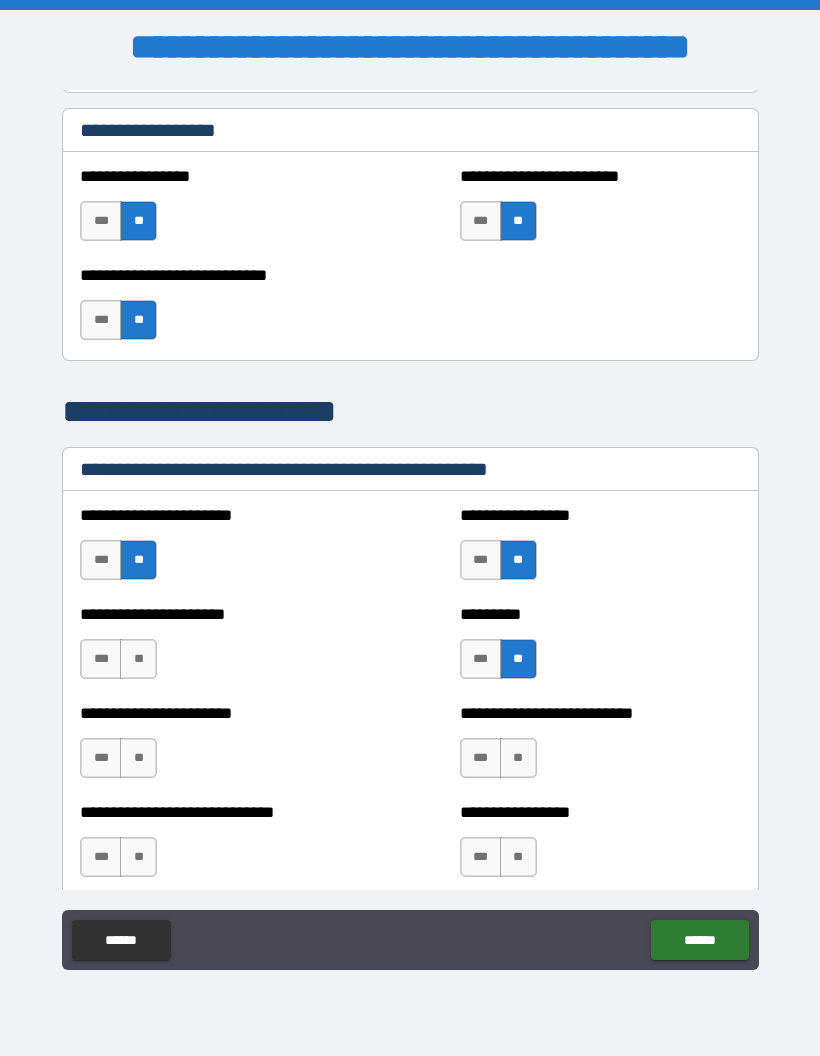 click on "**" at bounding box center (138, 659) 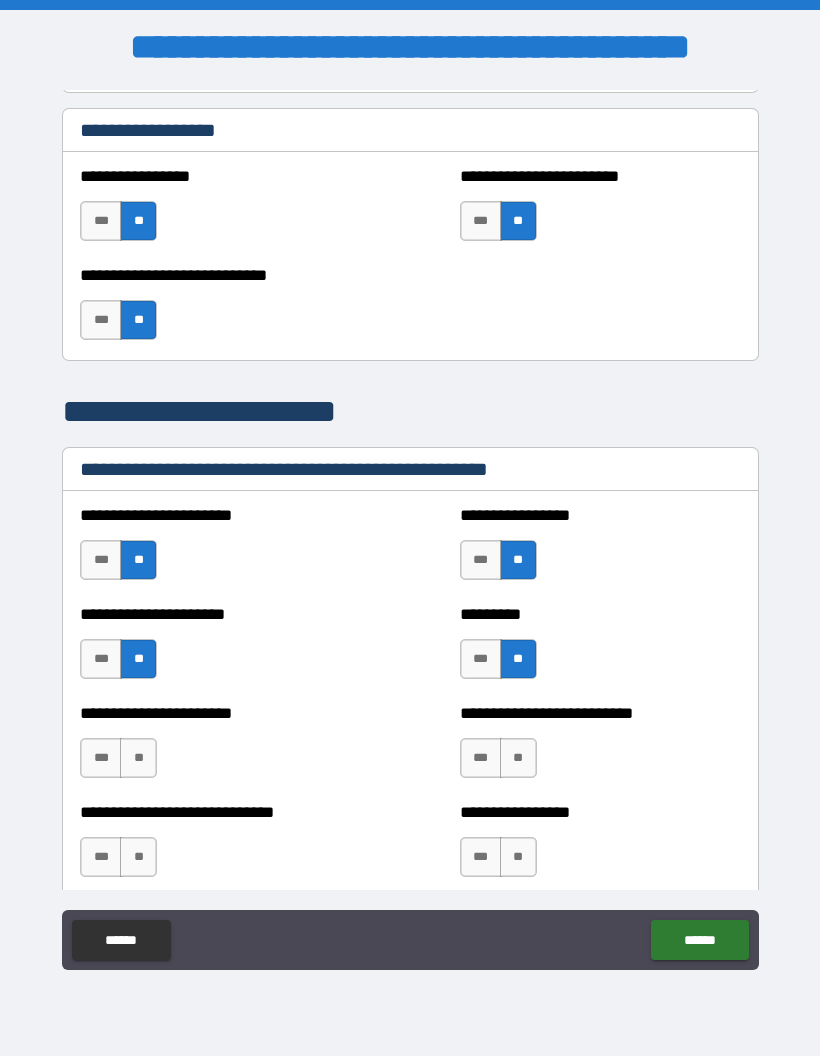click on "**" at bounding box center [138, 758] 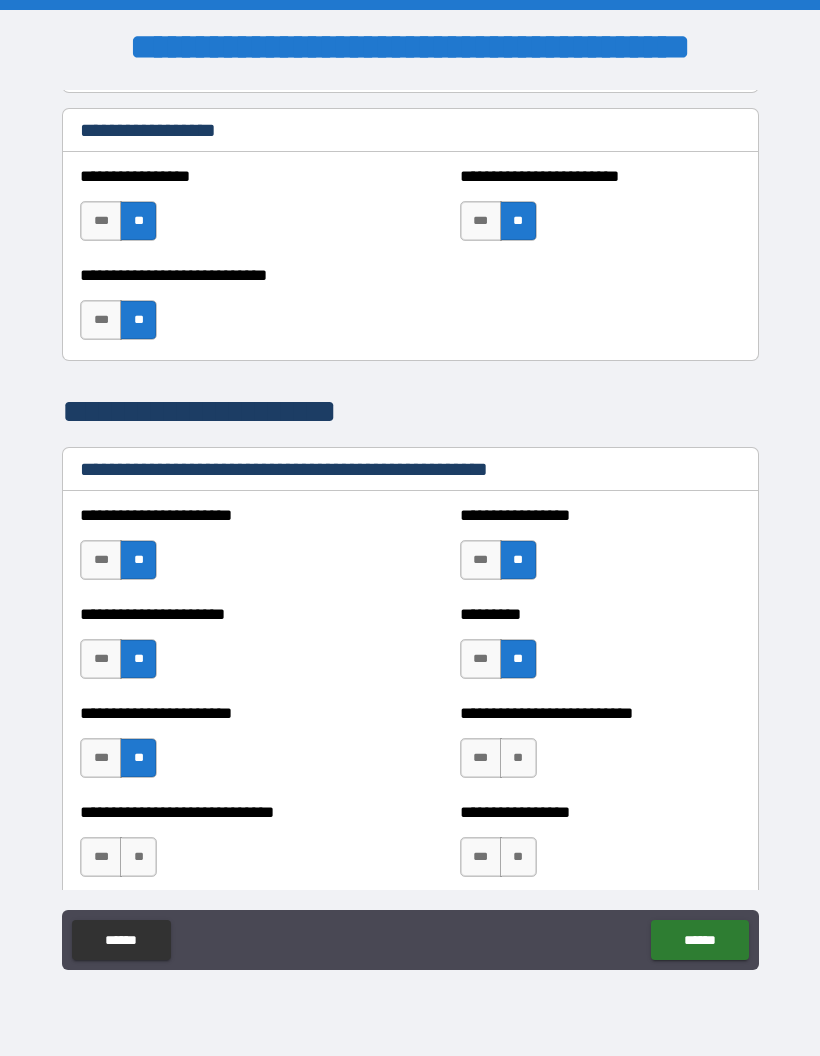 click on "**" at bounding box center (518, 758) 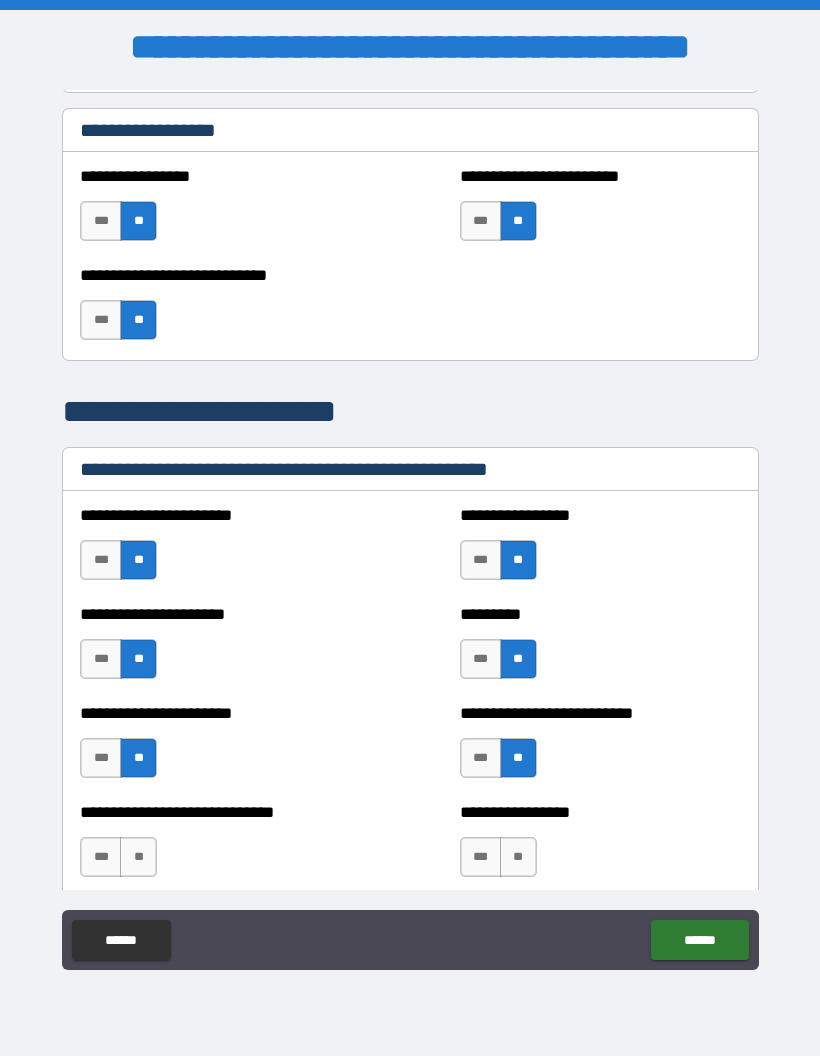 click on "**" at bounding box center [138, 857] 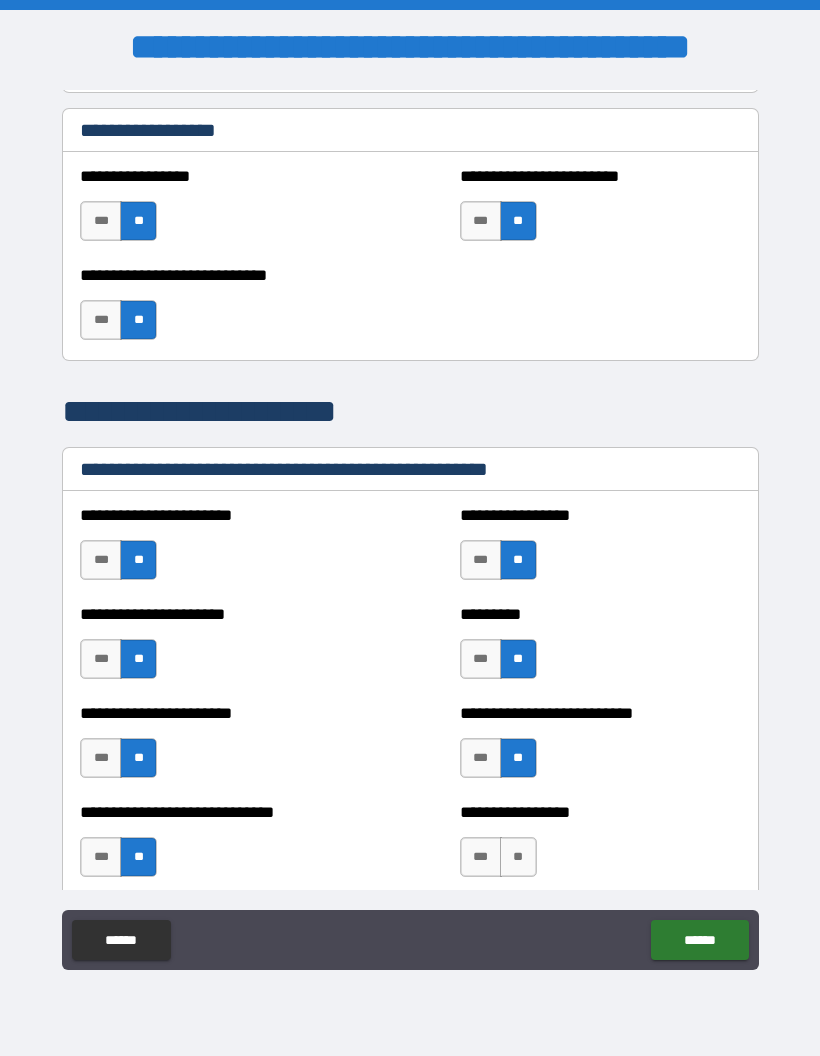 click on "**" at bounding box center (518, 857) 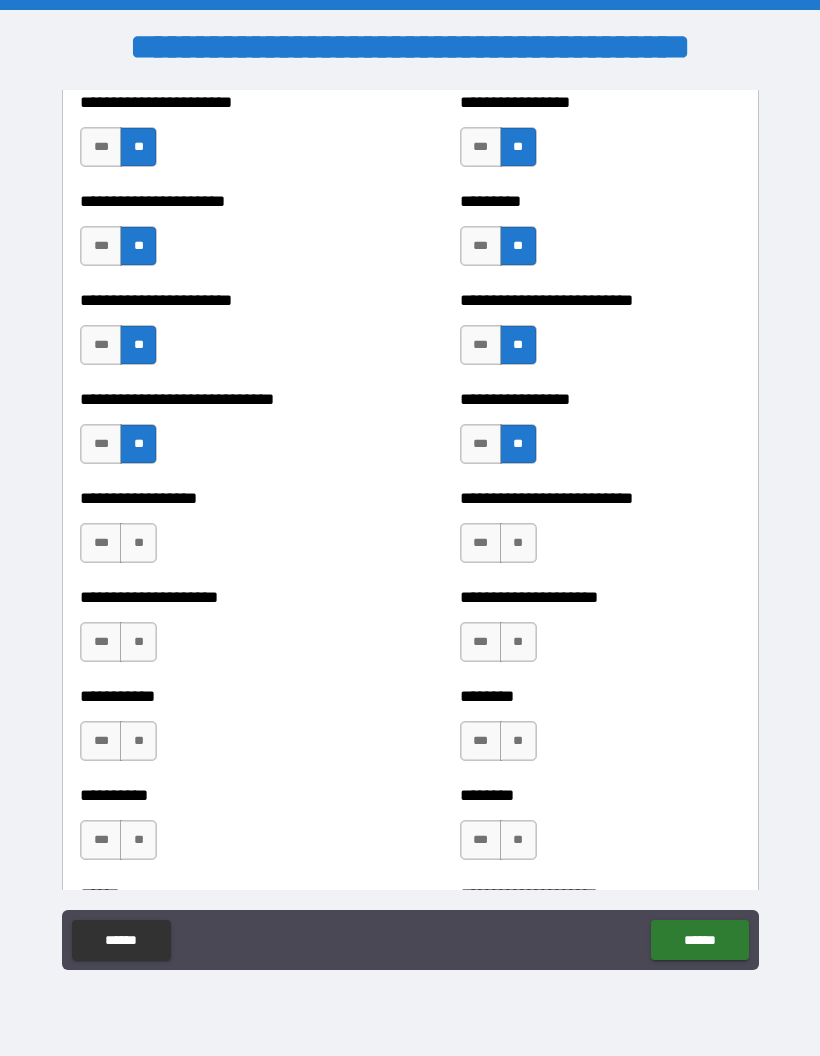 scroll, scrollTop: 2897, scrollLeft: 0, axis: vertical 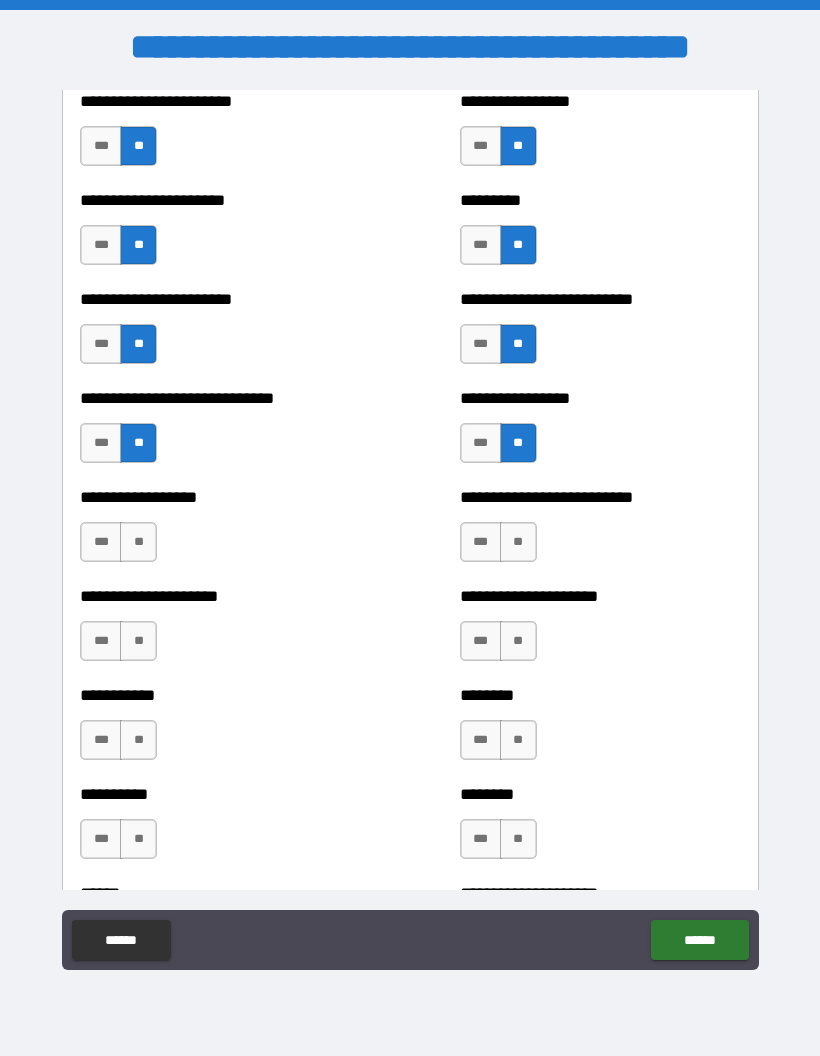 click on "**" at bounding box center (138, 542) 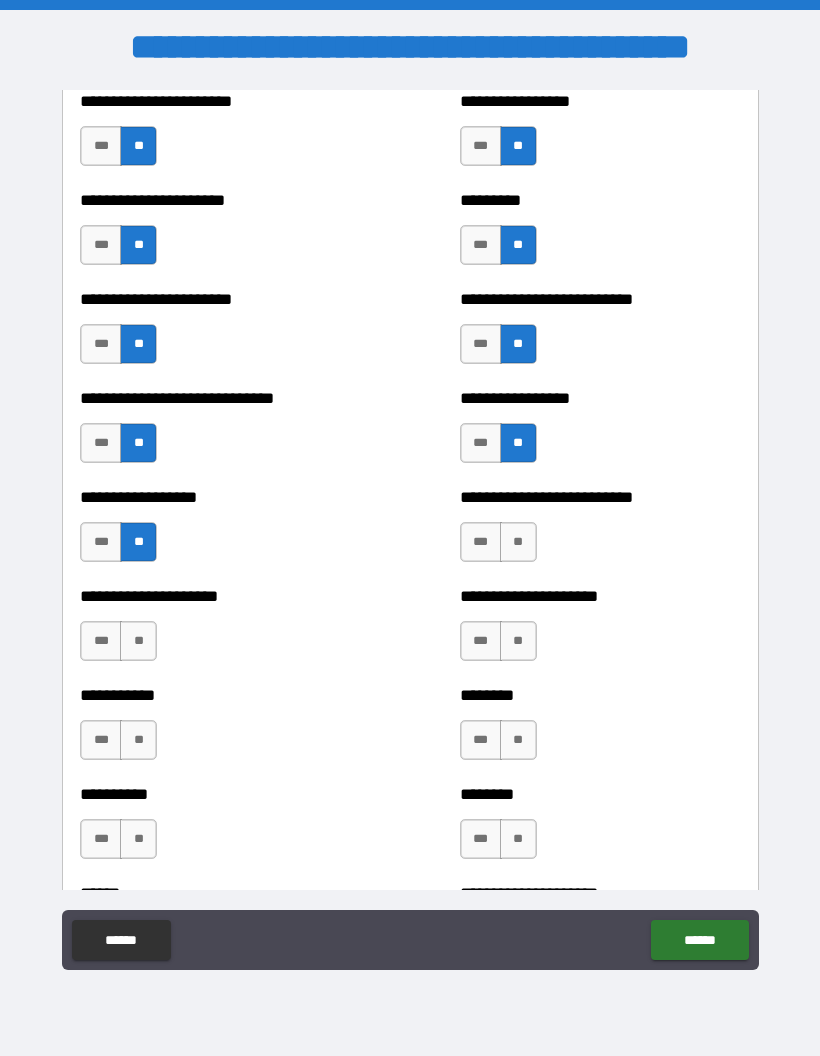 click on "**" at bounding box center [518, 542] 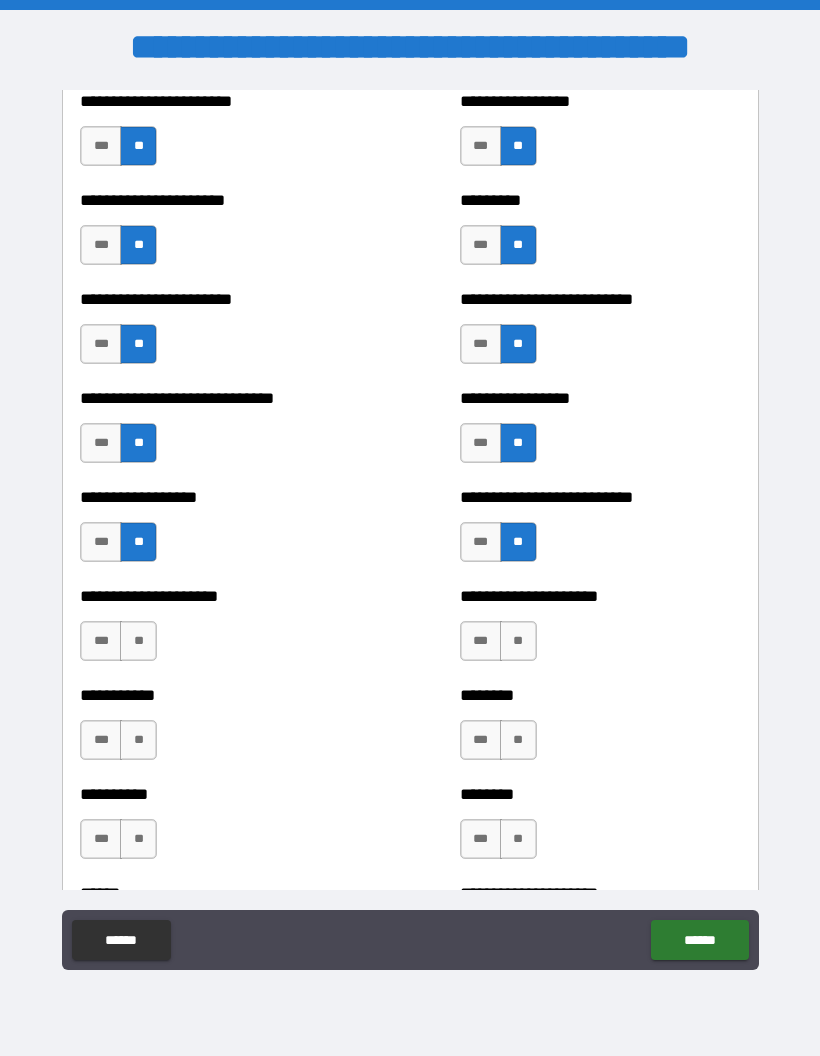 click on "**" at bounding box center (518, 641) 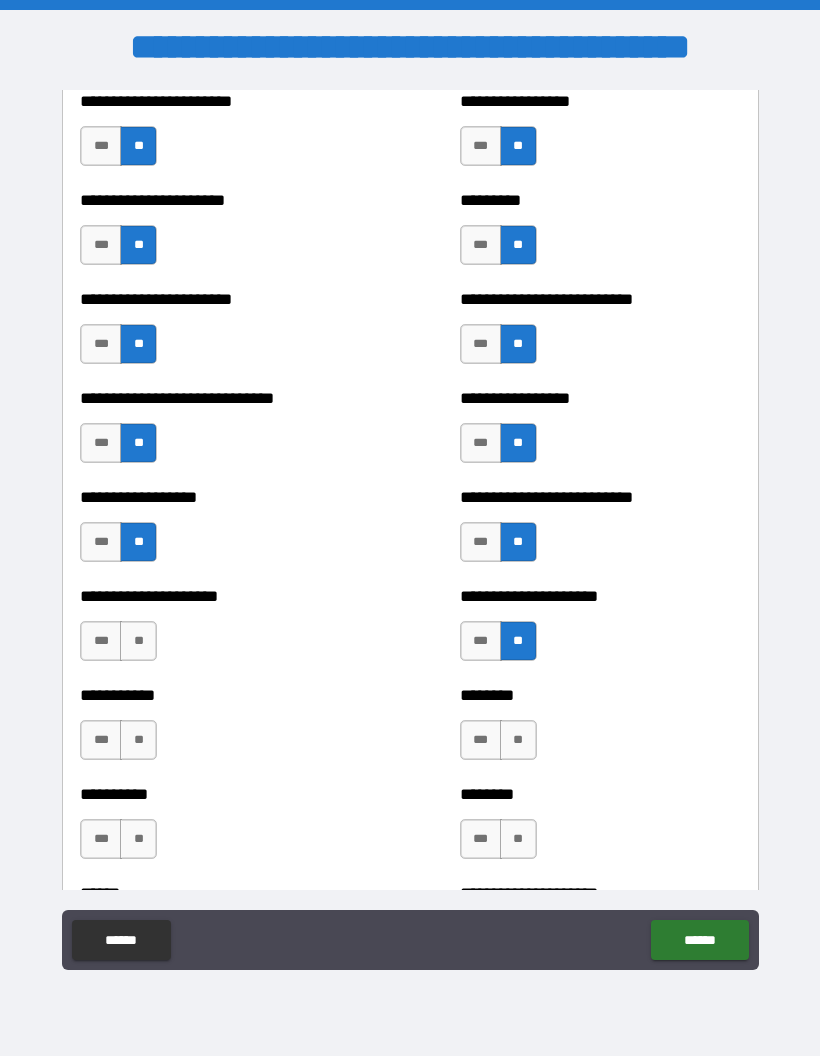 click on "**" at bounding box center (138, 641) 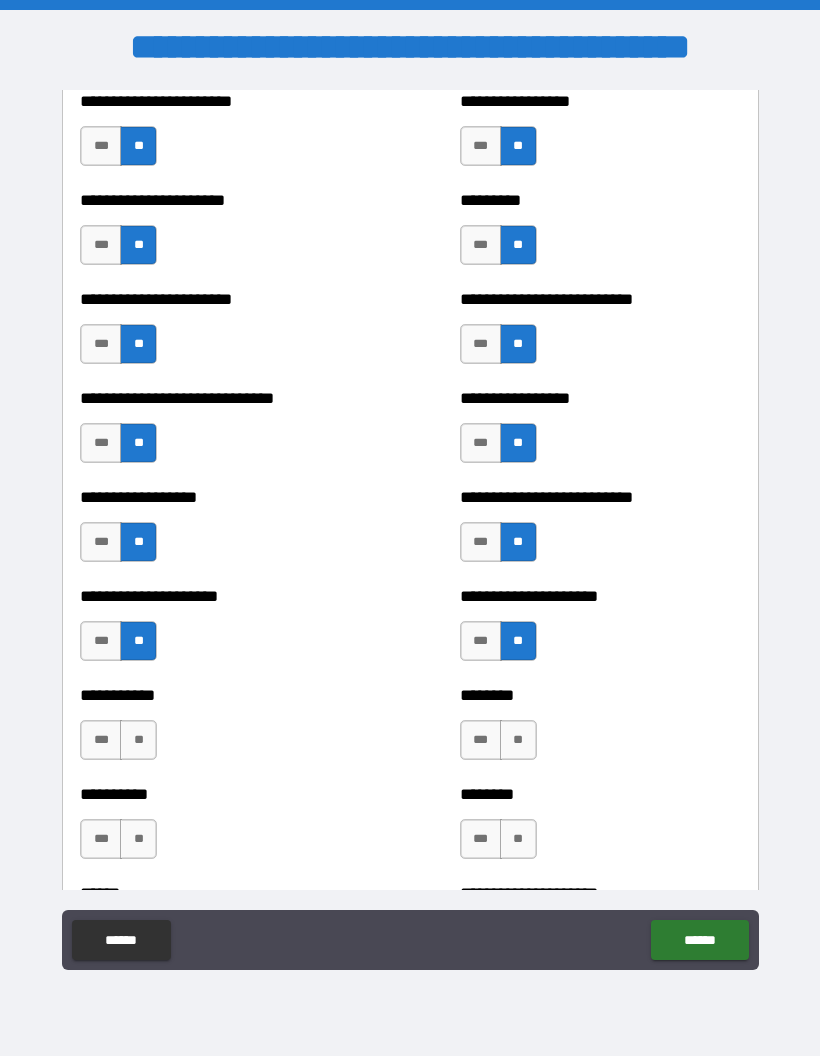 click on "**" at bounding box center (138, 740) 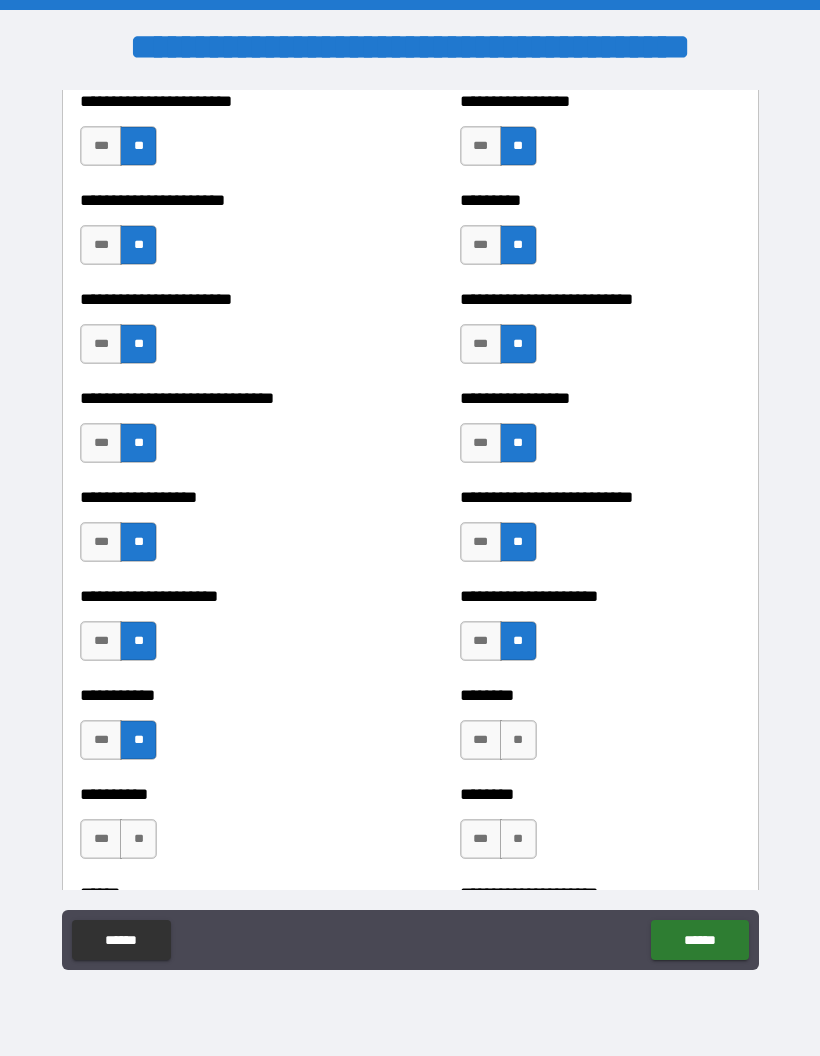 click on "**" at bounding box center (518, 740) 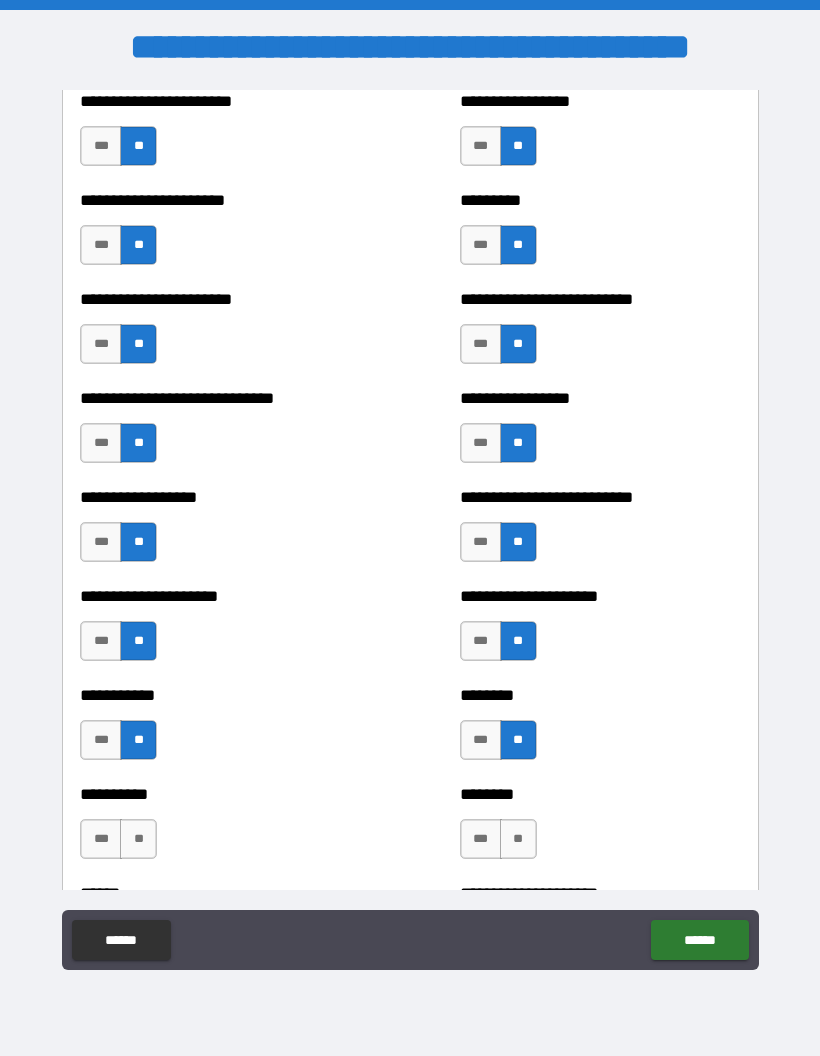 click on "**" at bounding box center (518, 839) 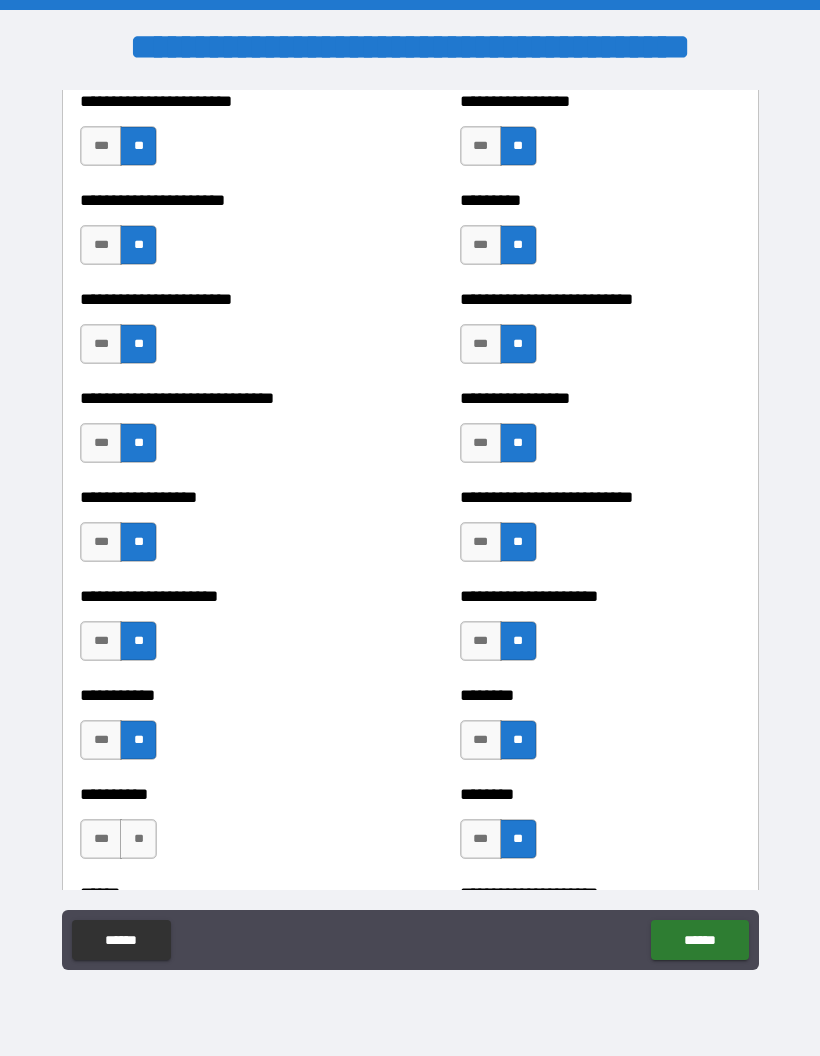 click on "**" at bounding box center (138, 839) 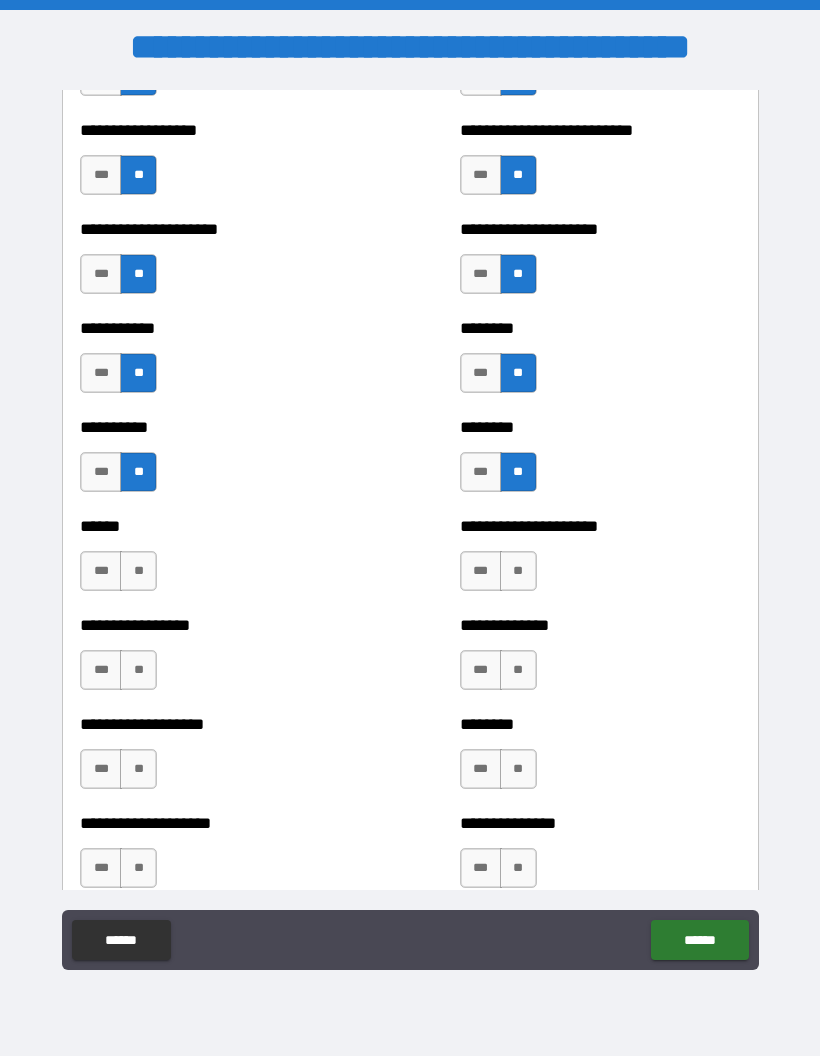 scroll, scrollTop: 3264, scrollLeft: 0, axis: vertical 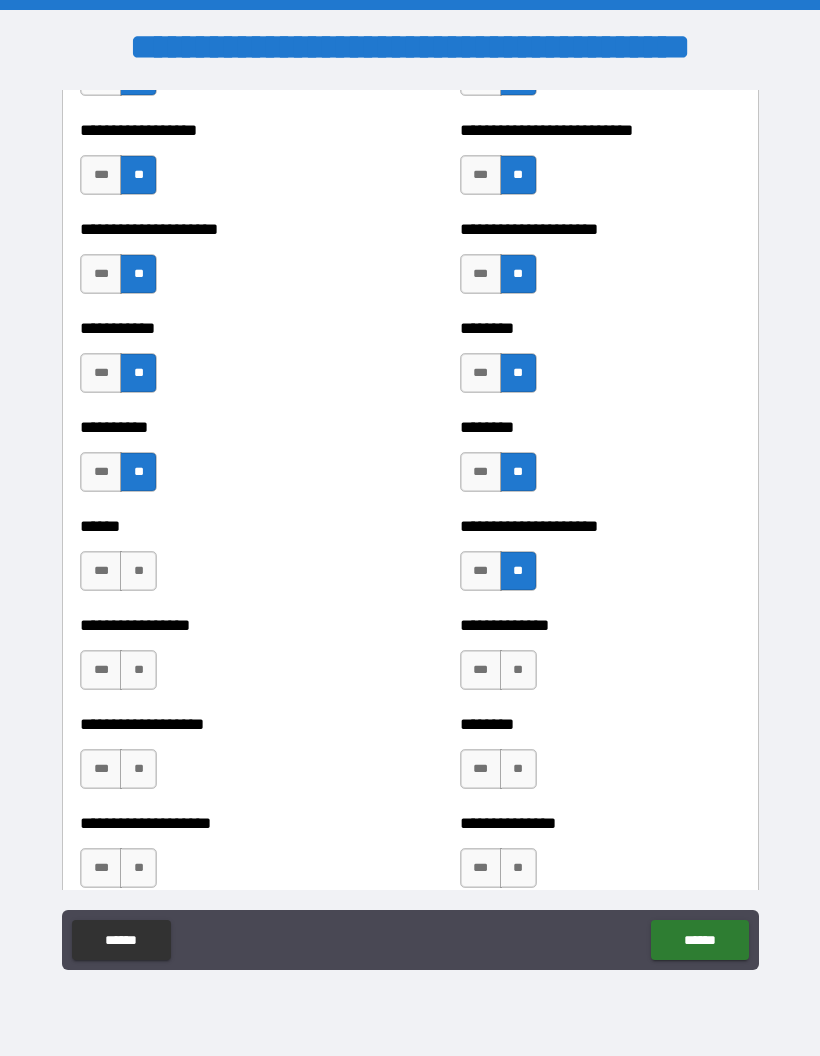 click on "**" at bounding box center [518, 670] 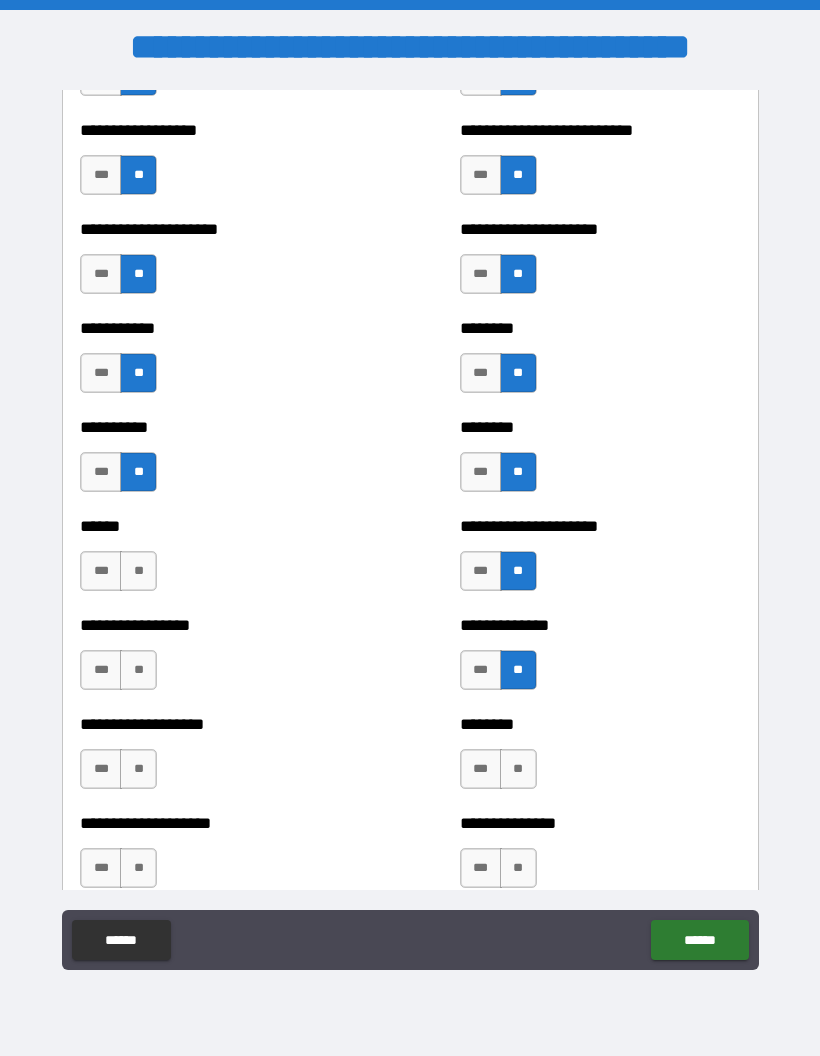 click on "**" at bounding box center [138, 670] 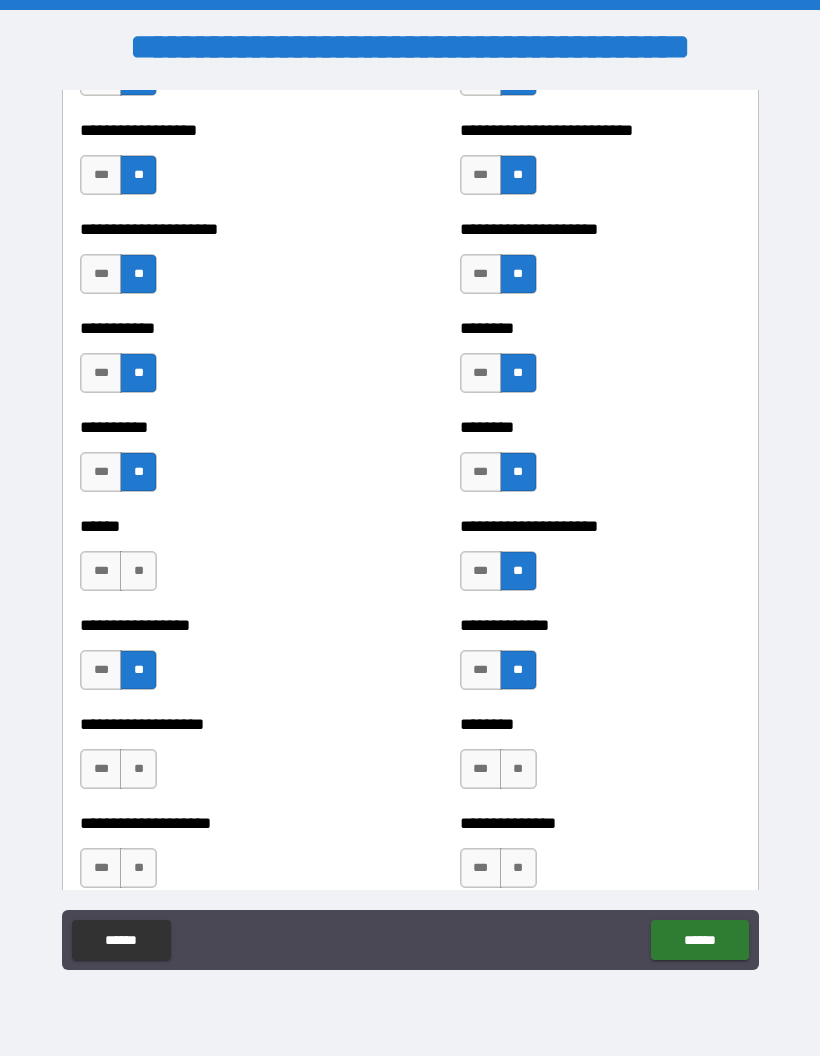 click on "**" at bounding box center [138, 769] 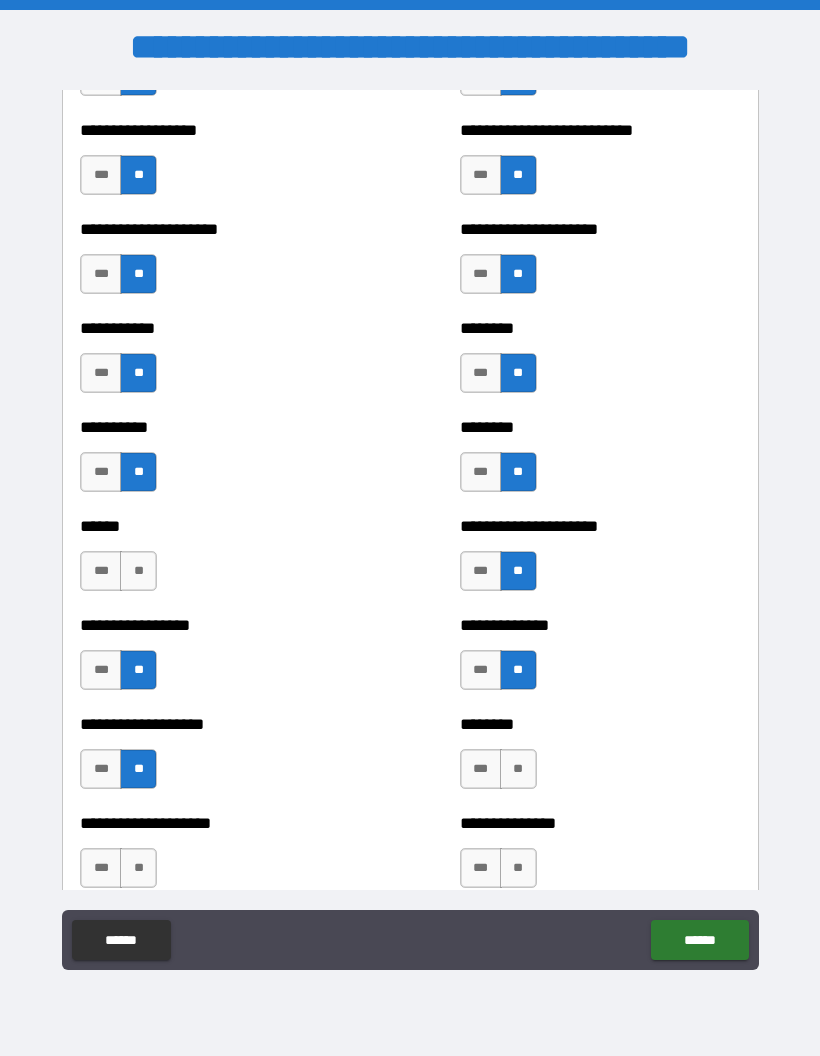 click on "**" at bounding box center (518, 769) 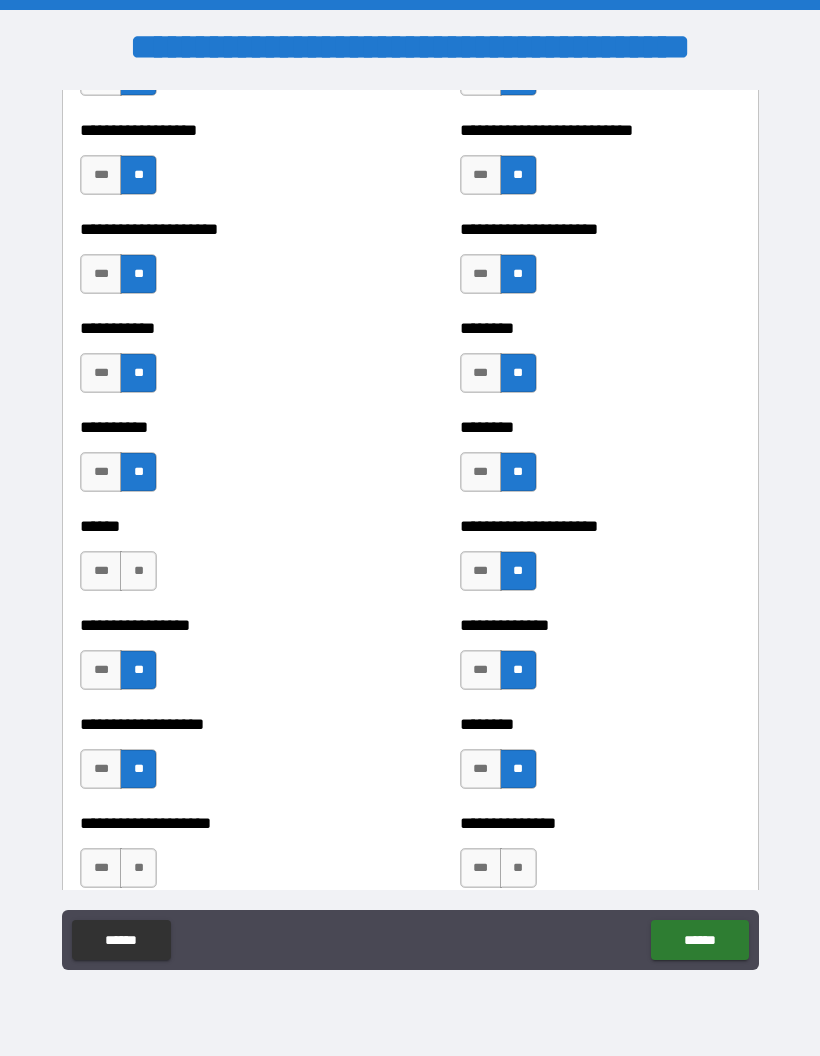 click on "**" at bounding box center [518, 868] 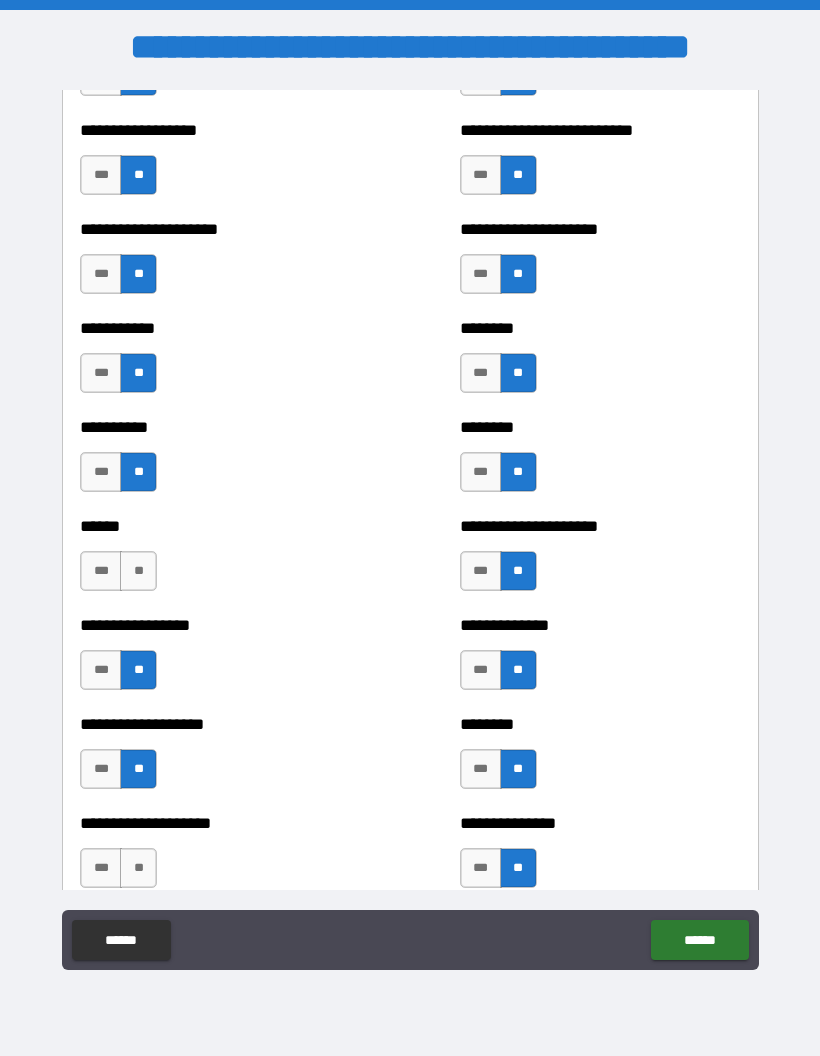 click on "**" at bounding box center (138, 868) 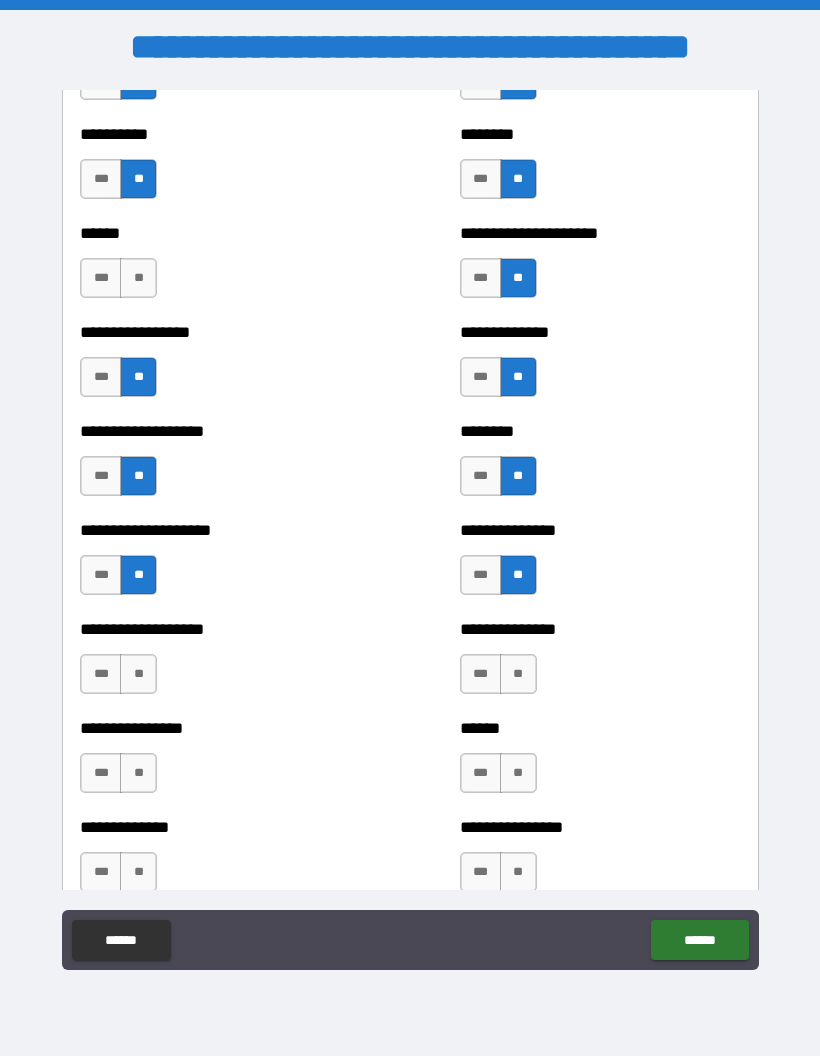 scroll, scrollTop: 3561, scrollLeft: 0, axis: vertical 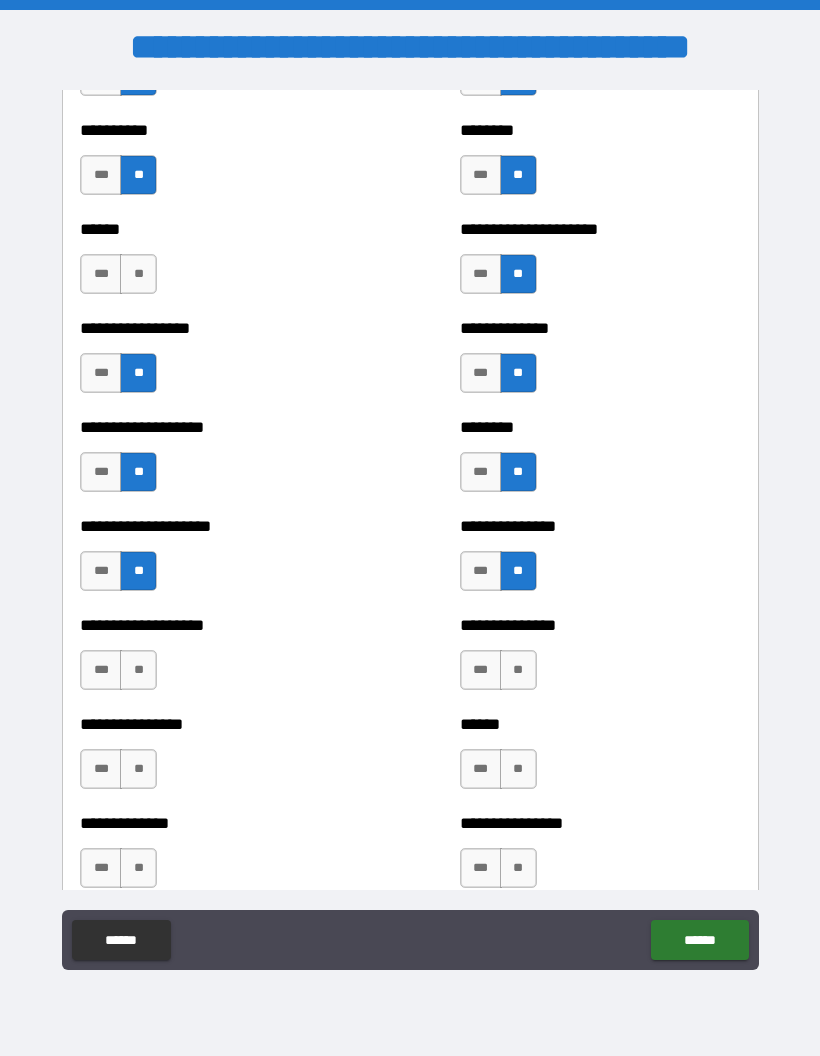 click on "**" at bounding box center [518, 670] 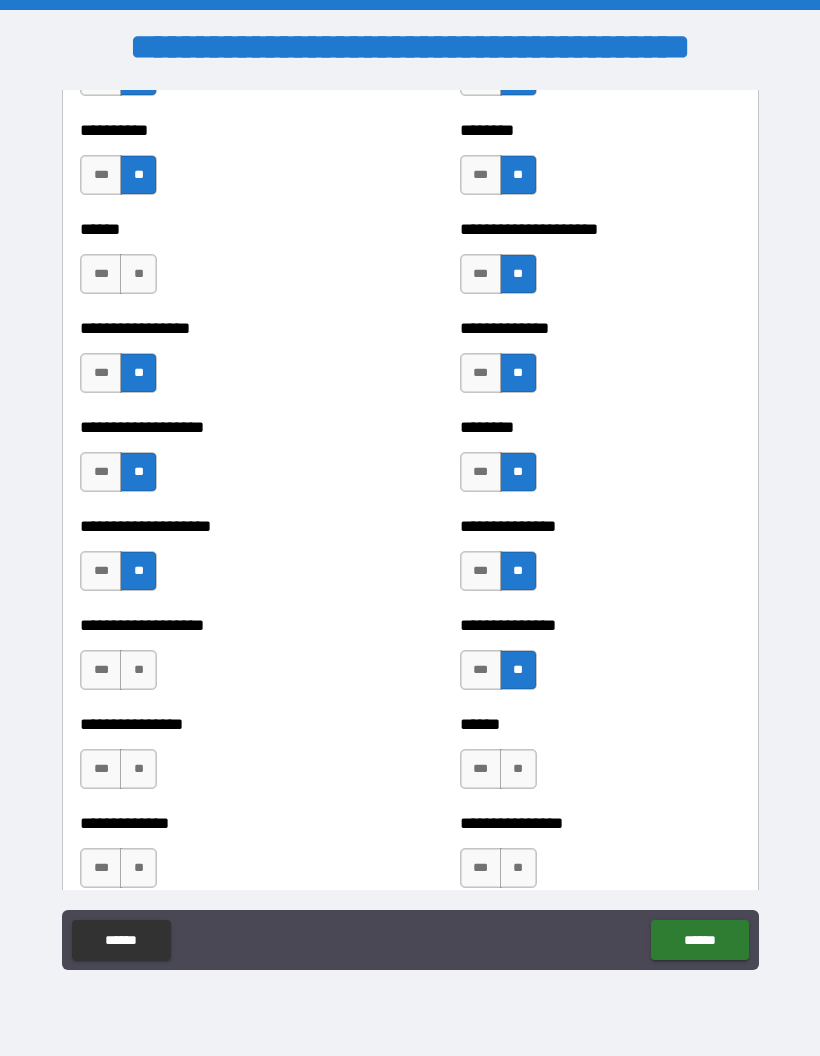 click on "**" at bounding box center (518, 769) 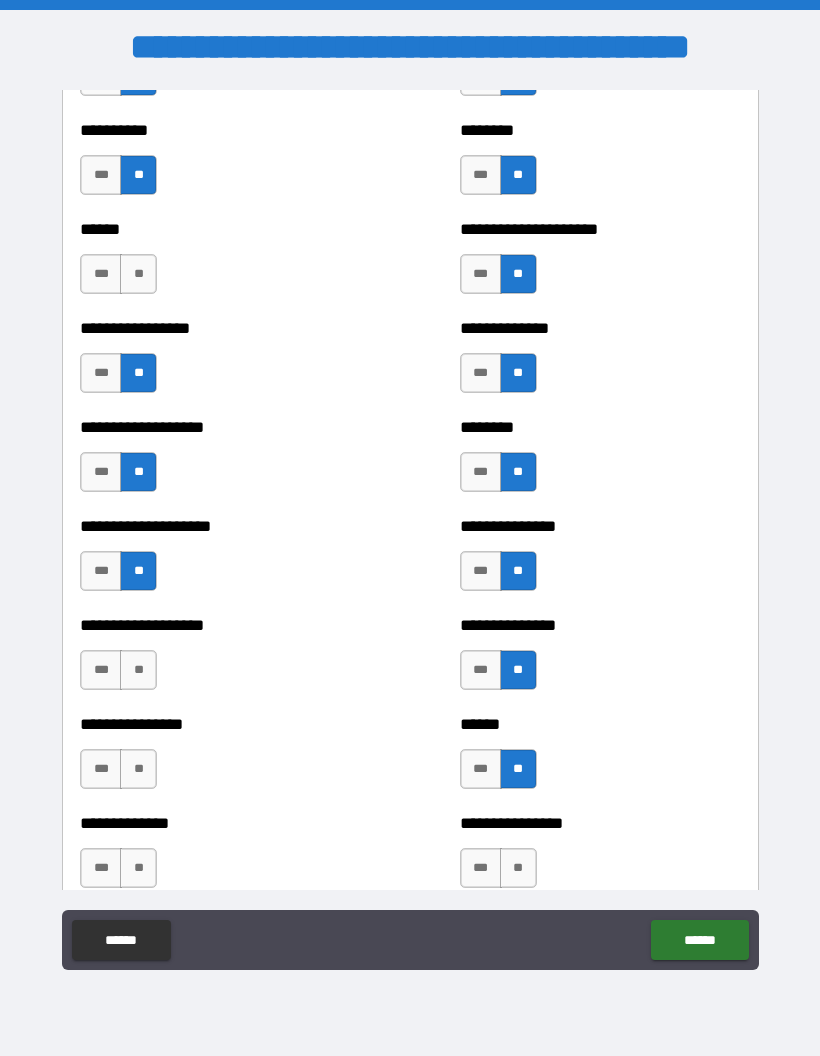 click on "**" at bounding box center [138, 769] 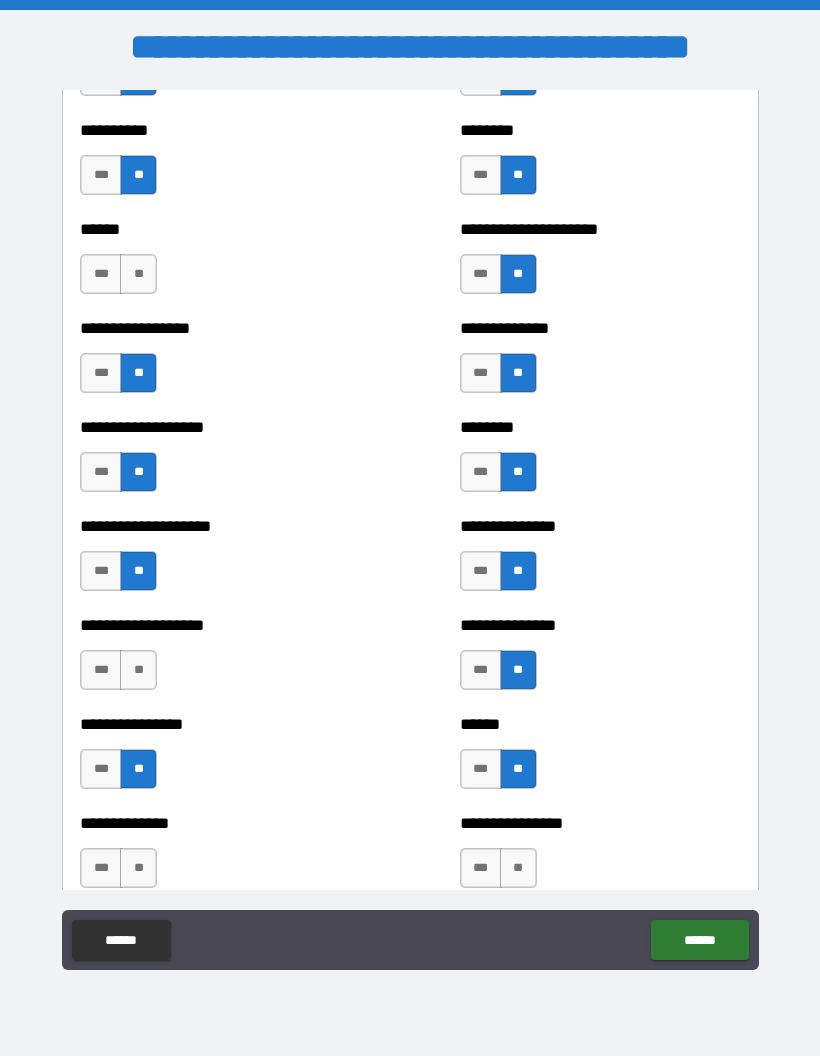 click on "**" at bounding box center (138, 868) 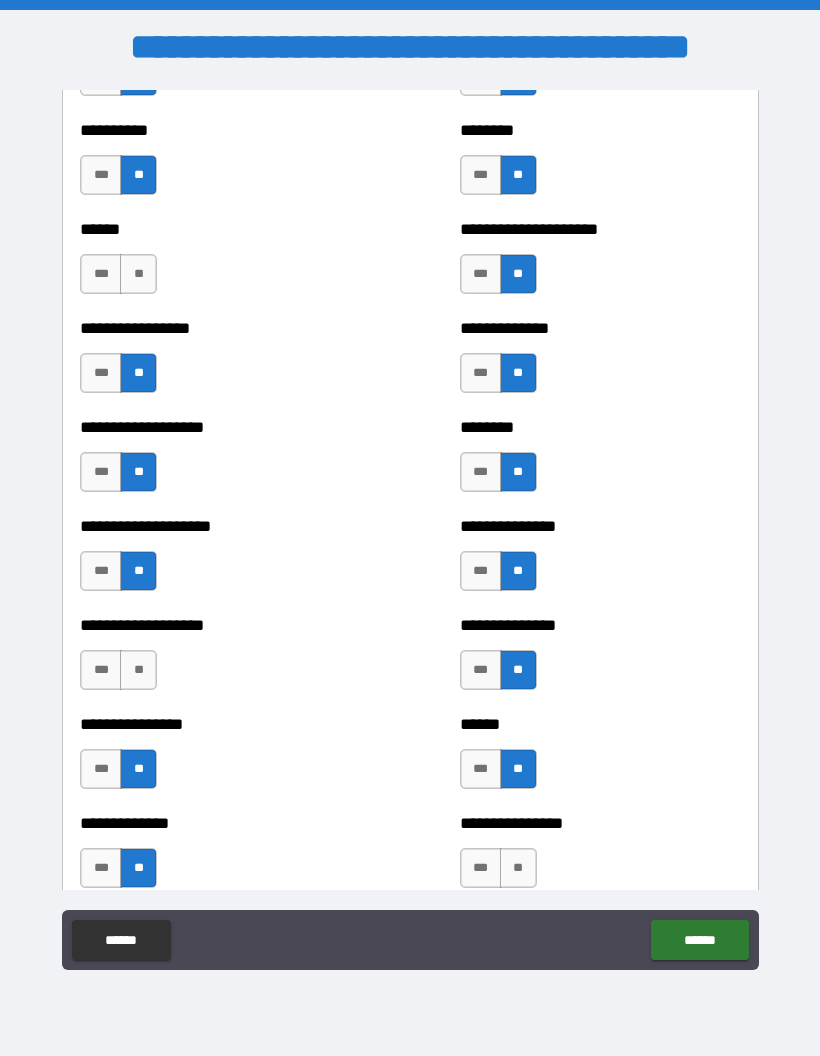 click on "**" at bounding box center [518, 868] 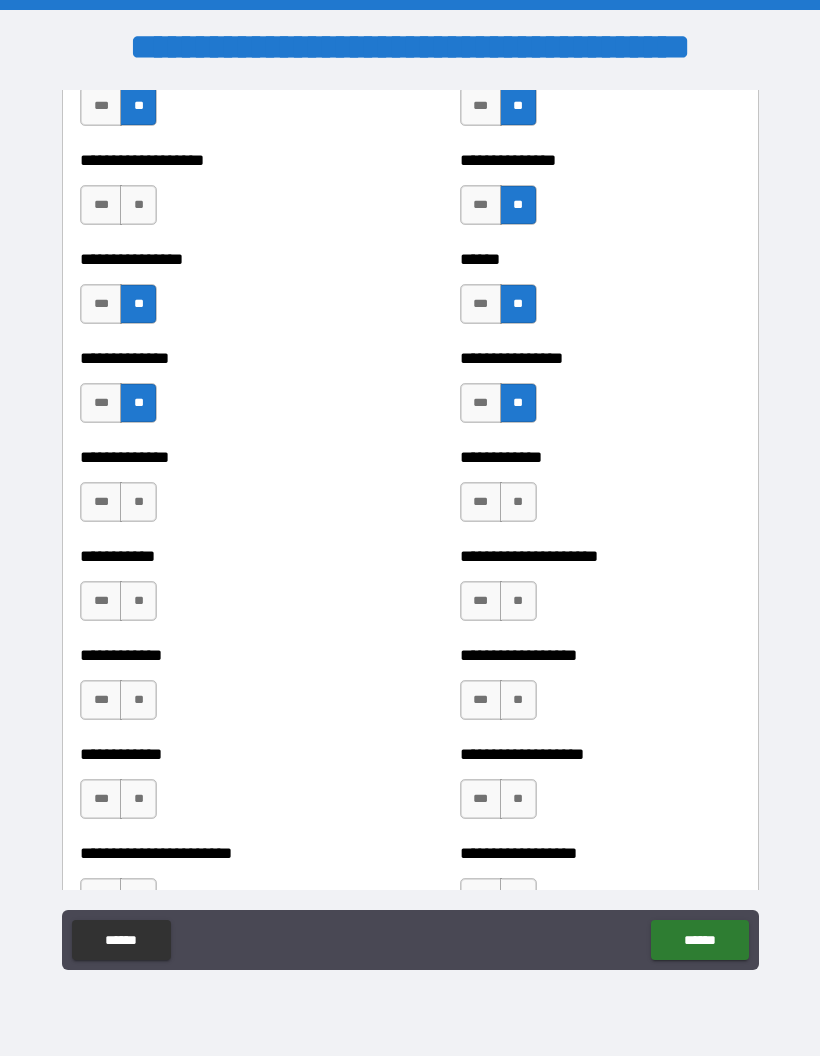 scroll, scrollTop: 4028, scrollLeft: 0, axis: vertical 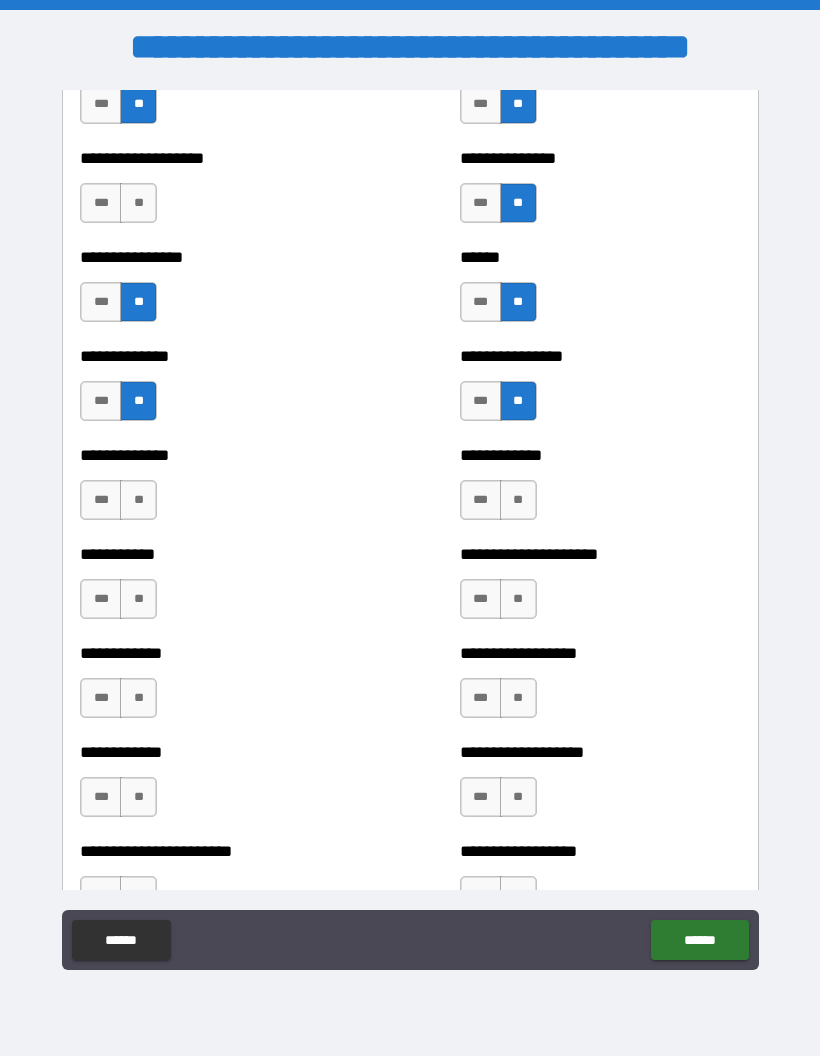 click on "**********" at bounding box center [600, 490] 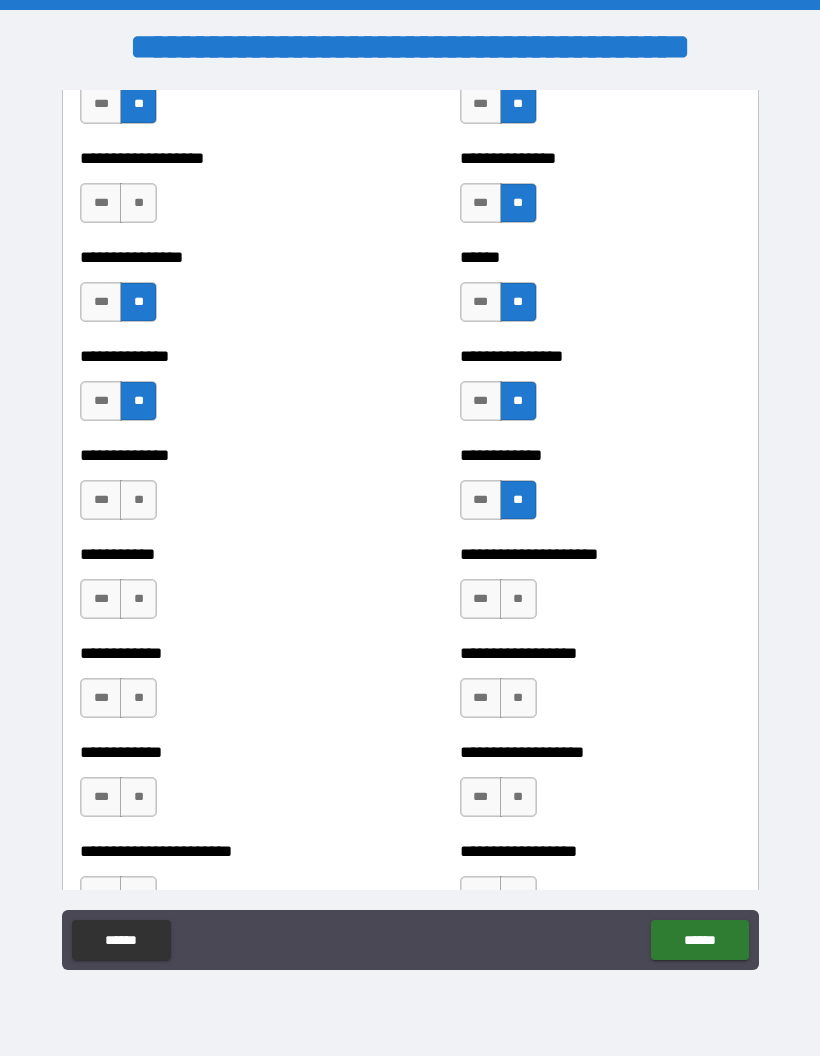 click on "**" at bounding box center [138, 500] 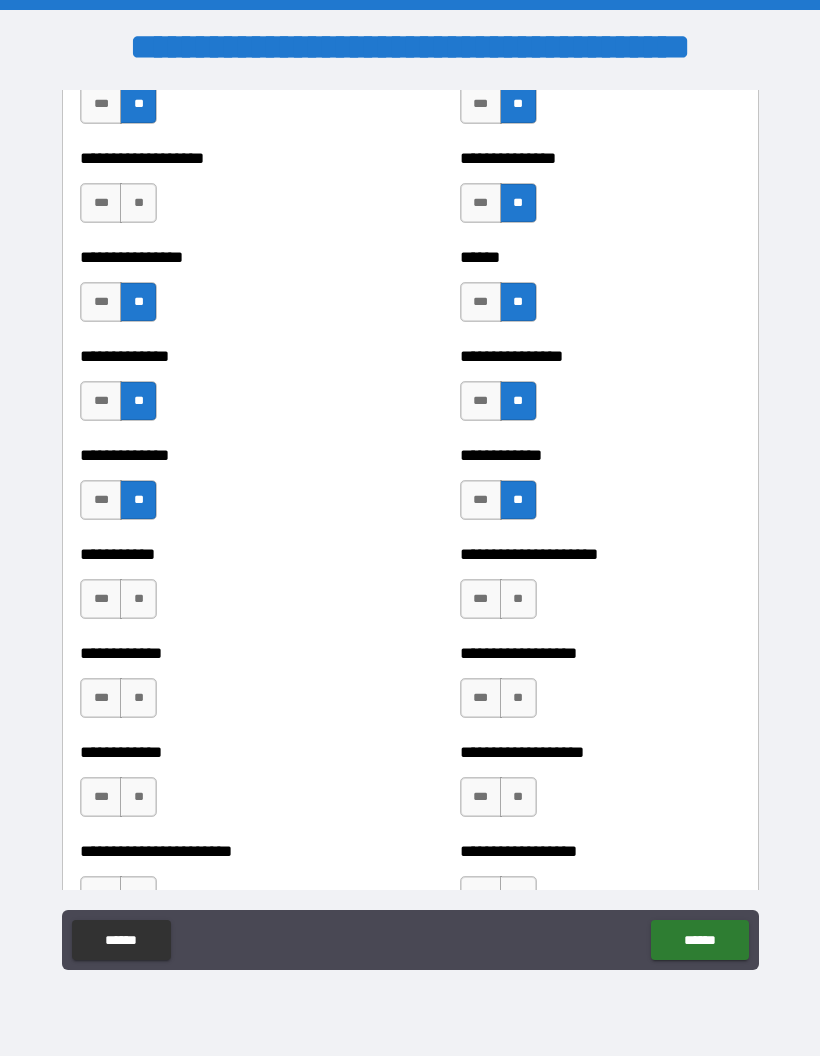 click on "**" at bounding box center [138, 599] 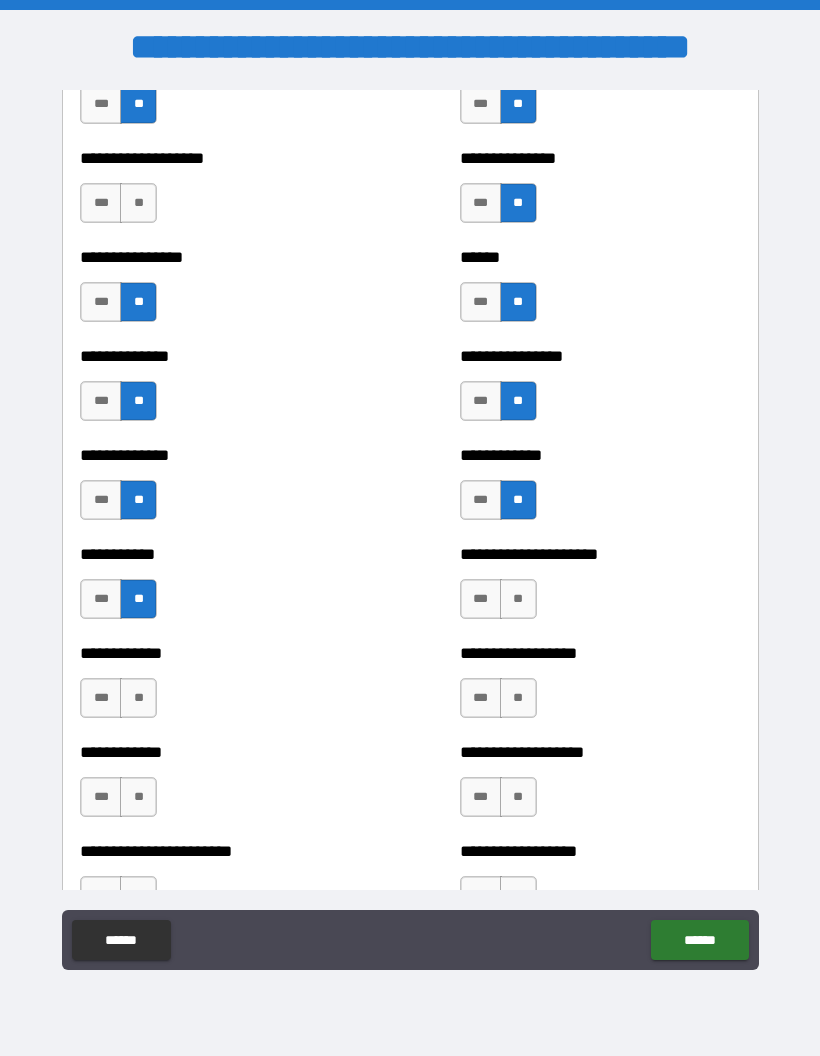 click on "**" at bounding box center (518, 599) 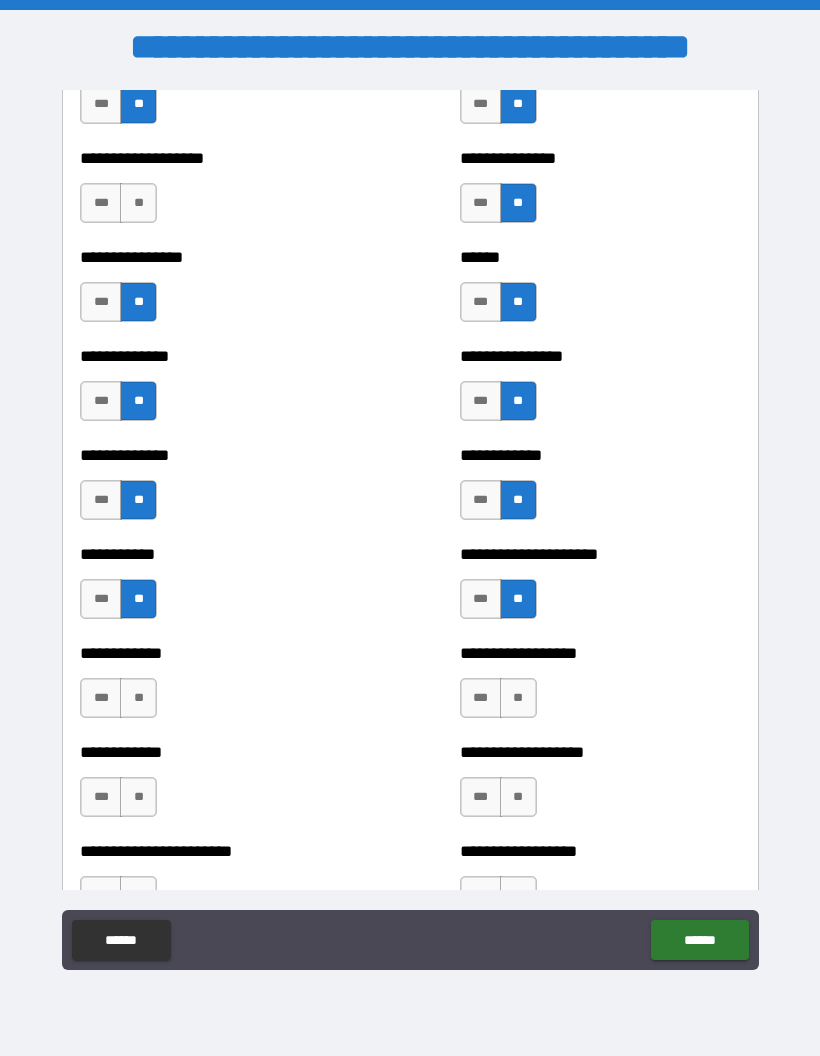 click on "**" at bounding box center (518, 698) 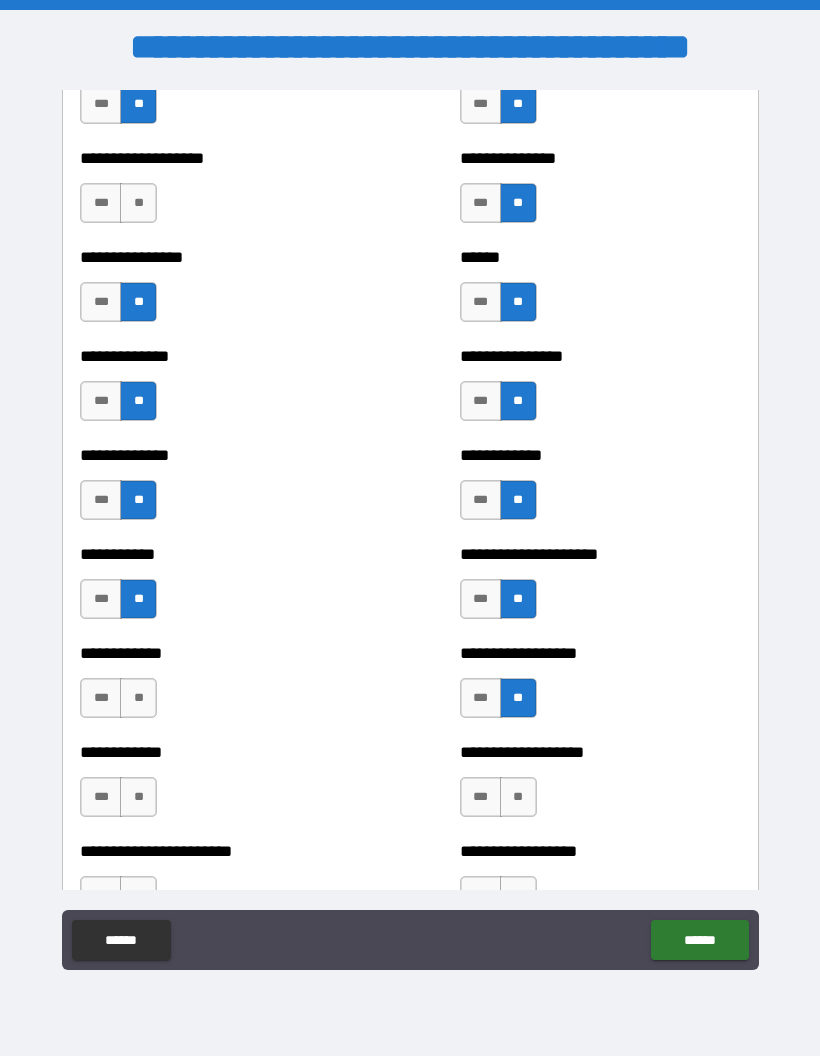 click on "**" at bounding box center (138, 698) 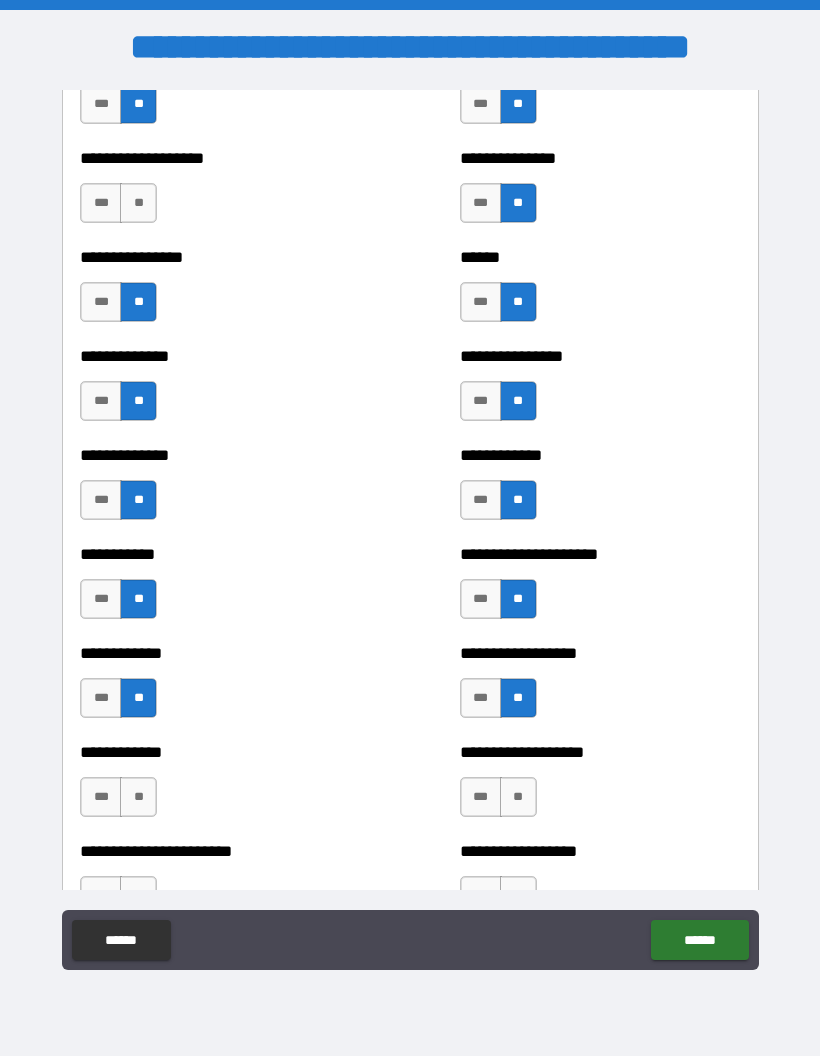 click on "**" at bounding box center (138, 797) 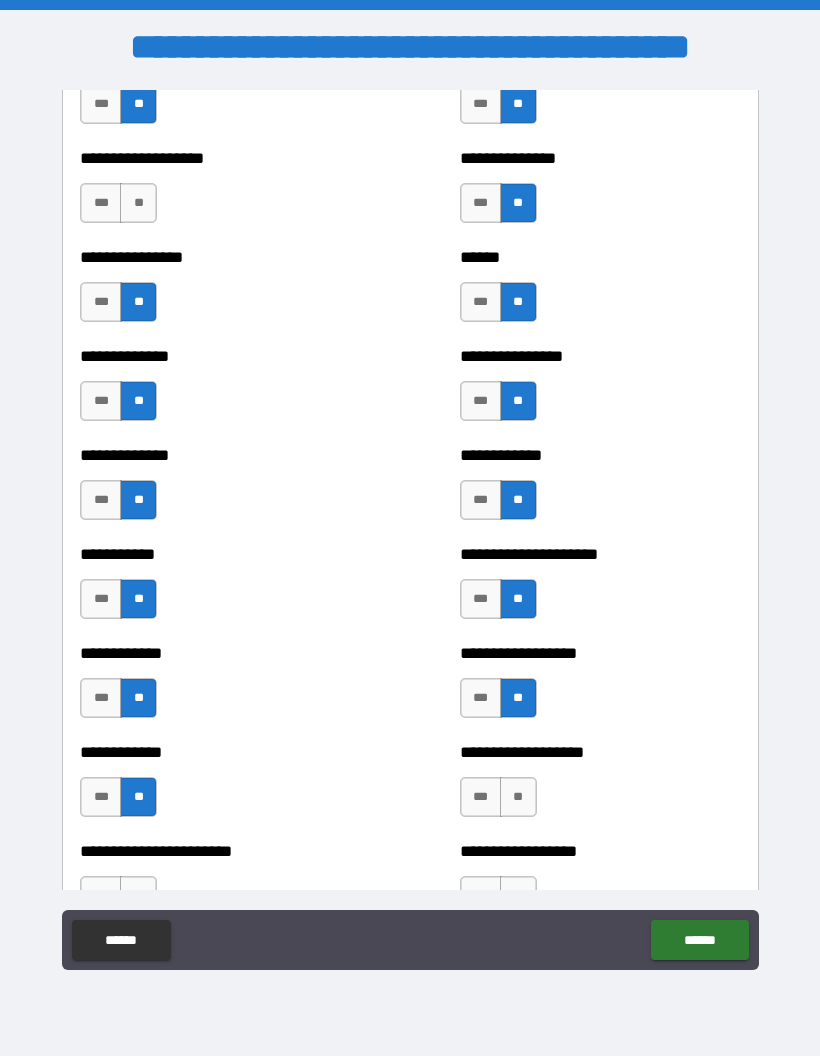 click on "**" at bounding box center [518, 797] 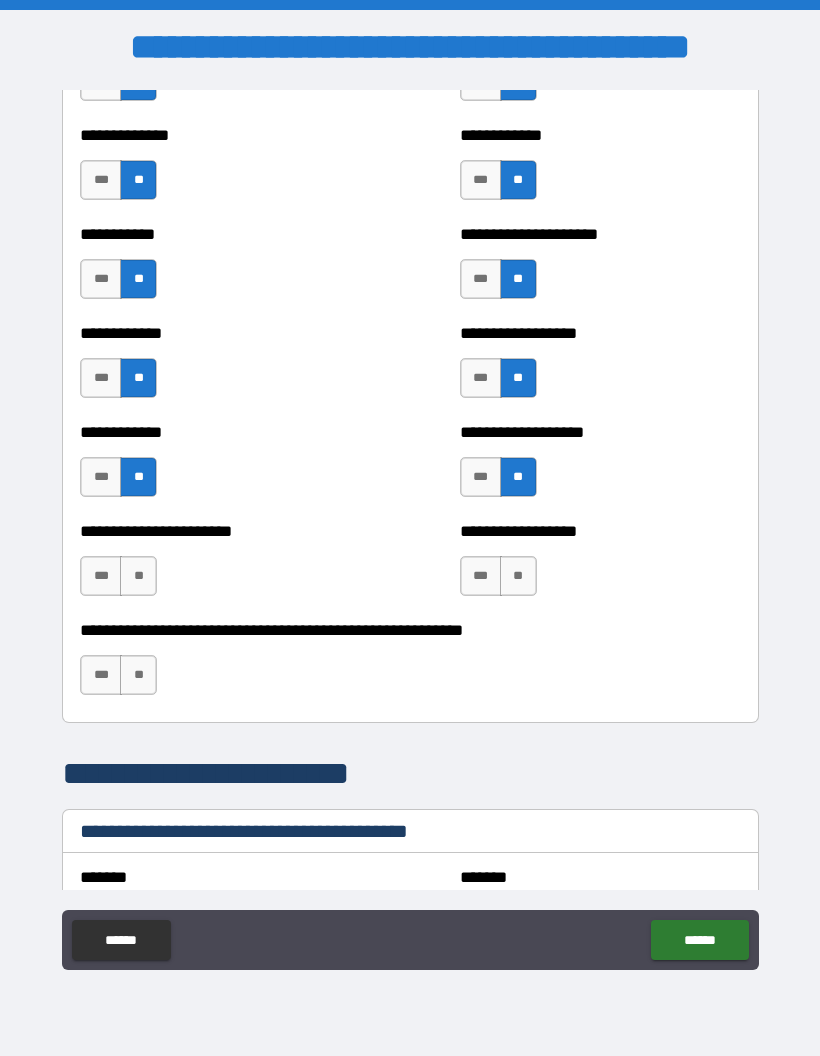 scroll, scrollTop: 4349, scrollLeft: 0, axis: vertical 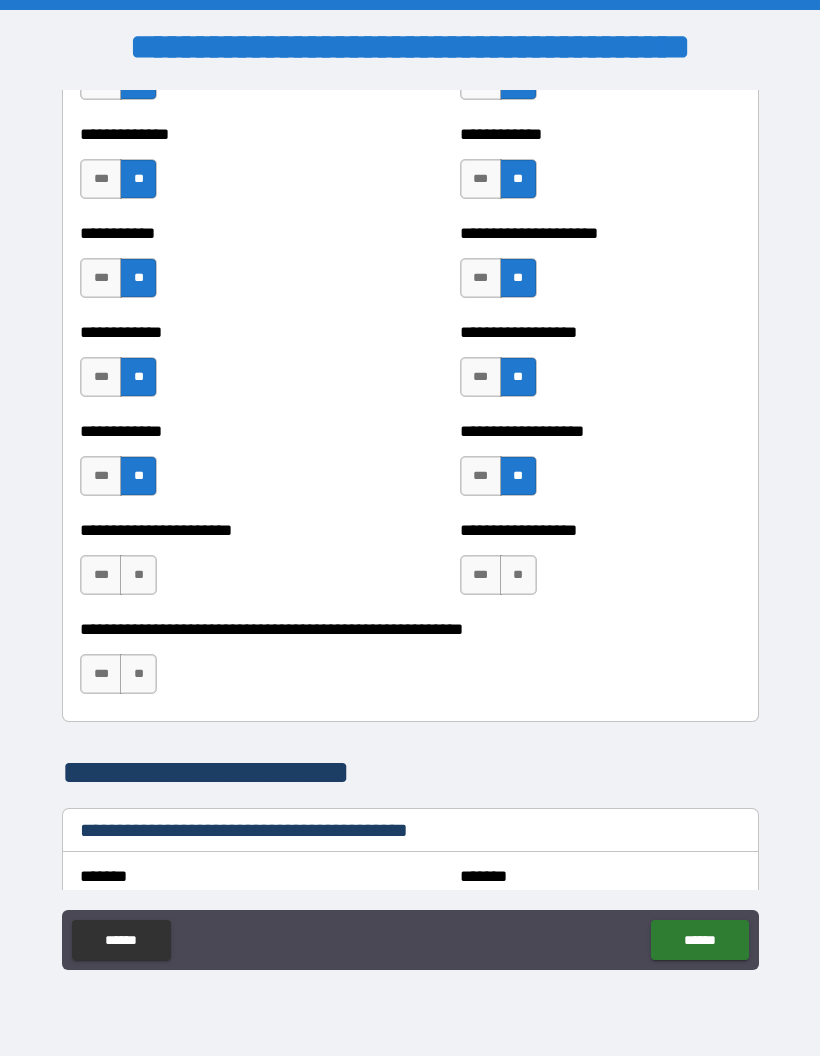 click on "**" at bounding box center [518, 575] 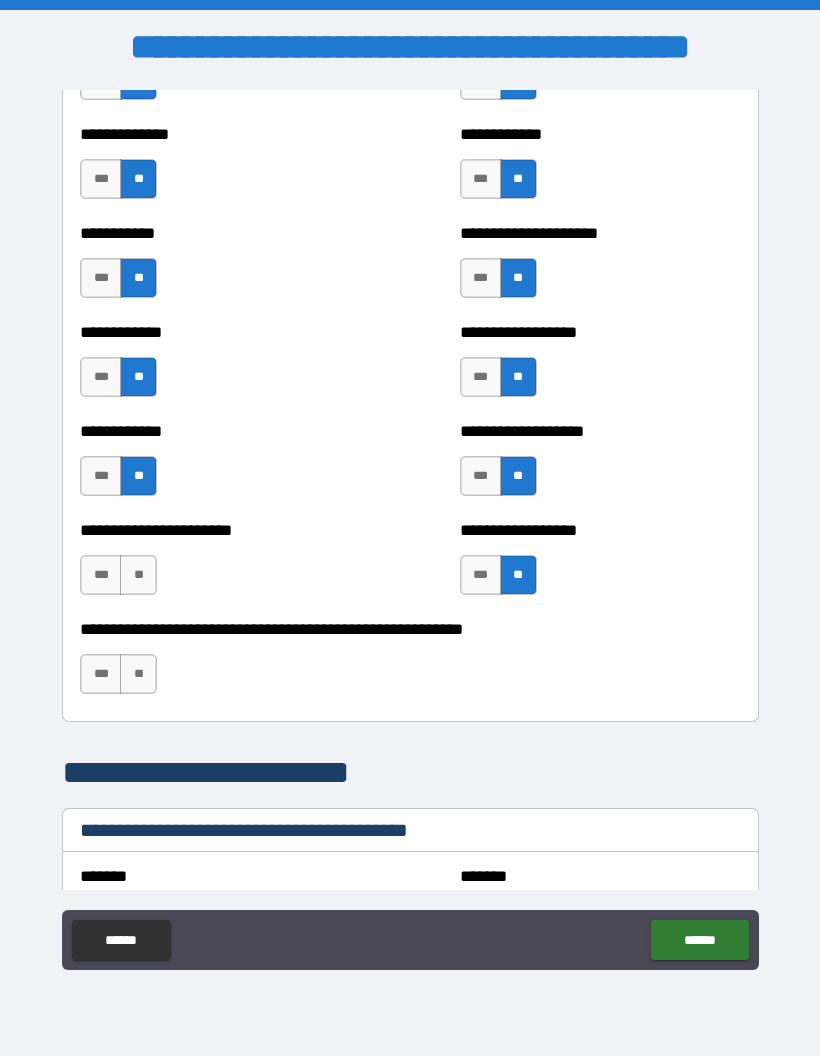 click on "**" at bounding box center (138, 575) 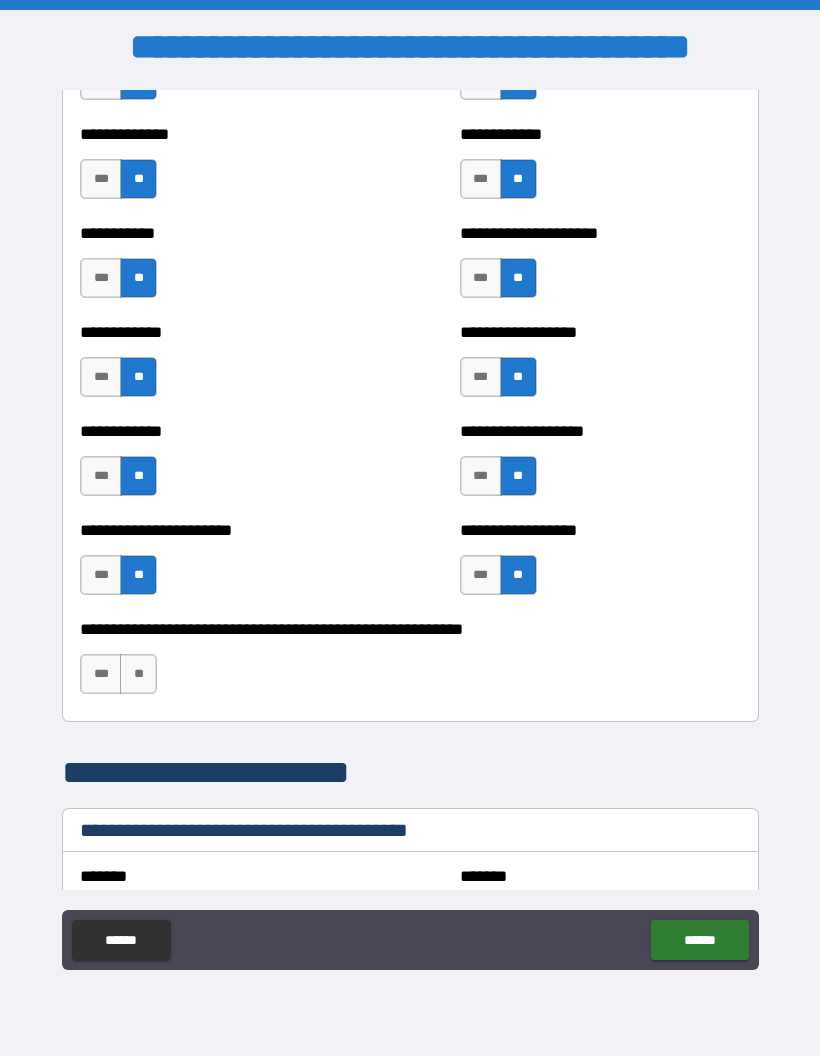 click on "**" at bounding box center [138, 674] 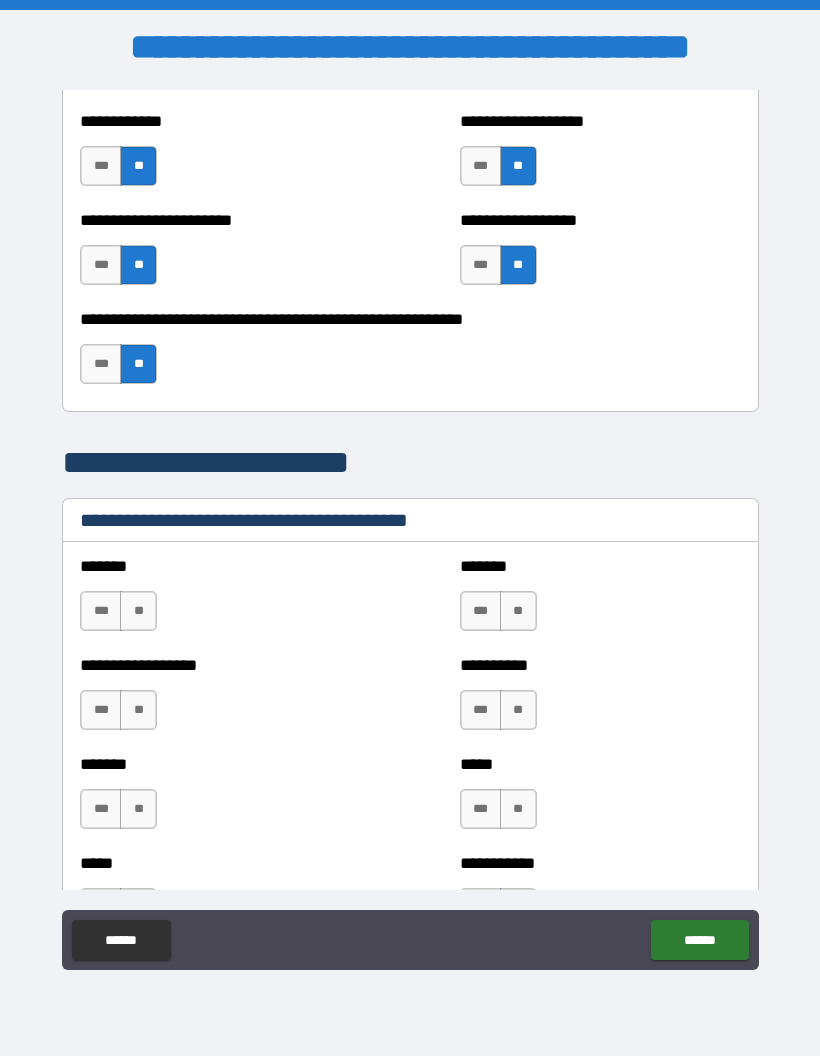 scroll, scrollTop: 4660, scrollLeft: 0, axis: vertical 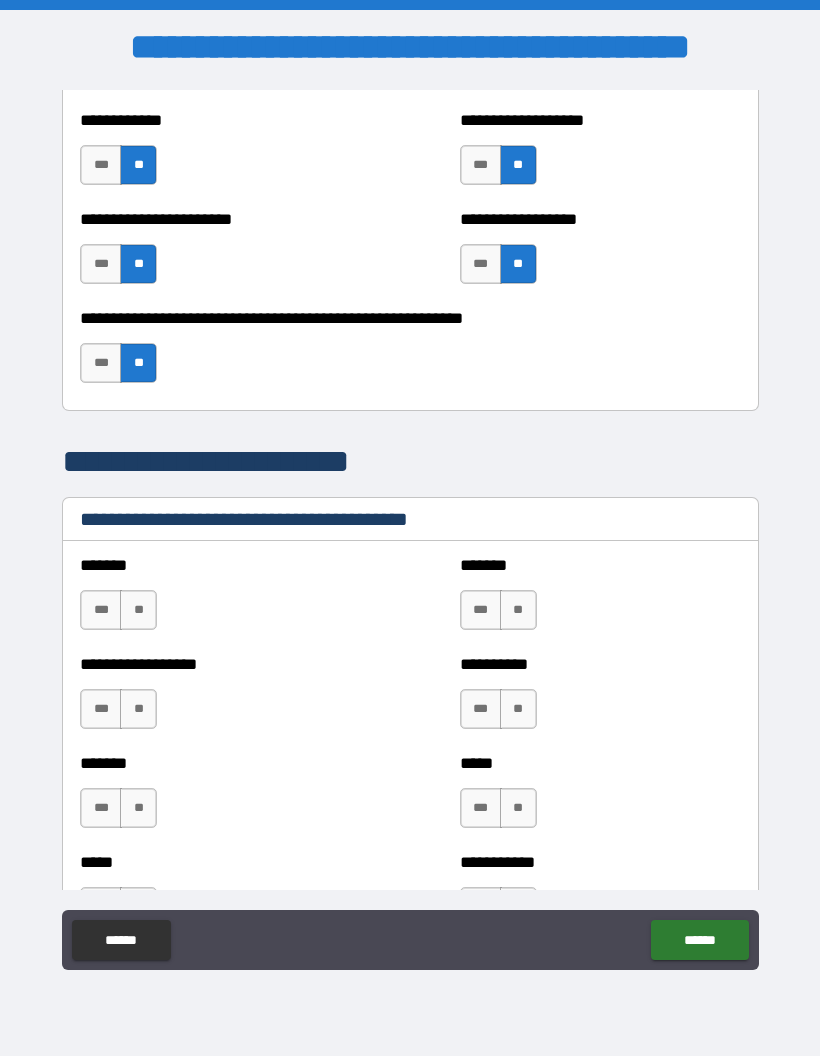 click on "**" at bounding box center (138, 610) 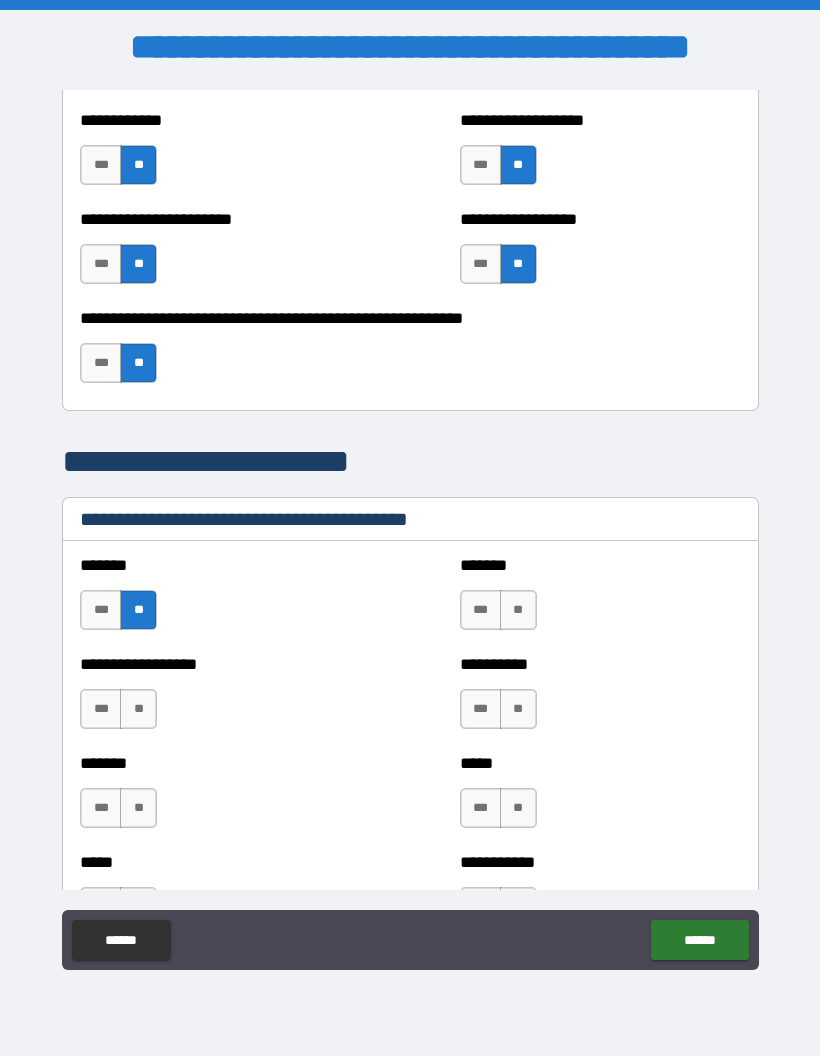 click on "**" at bounding box center [518, 610] 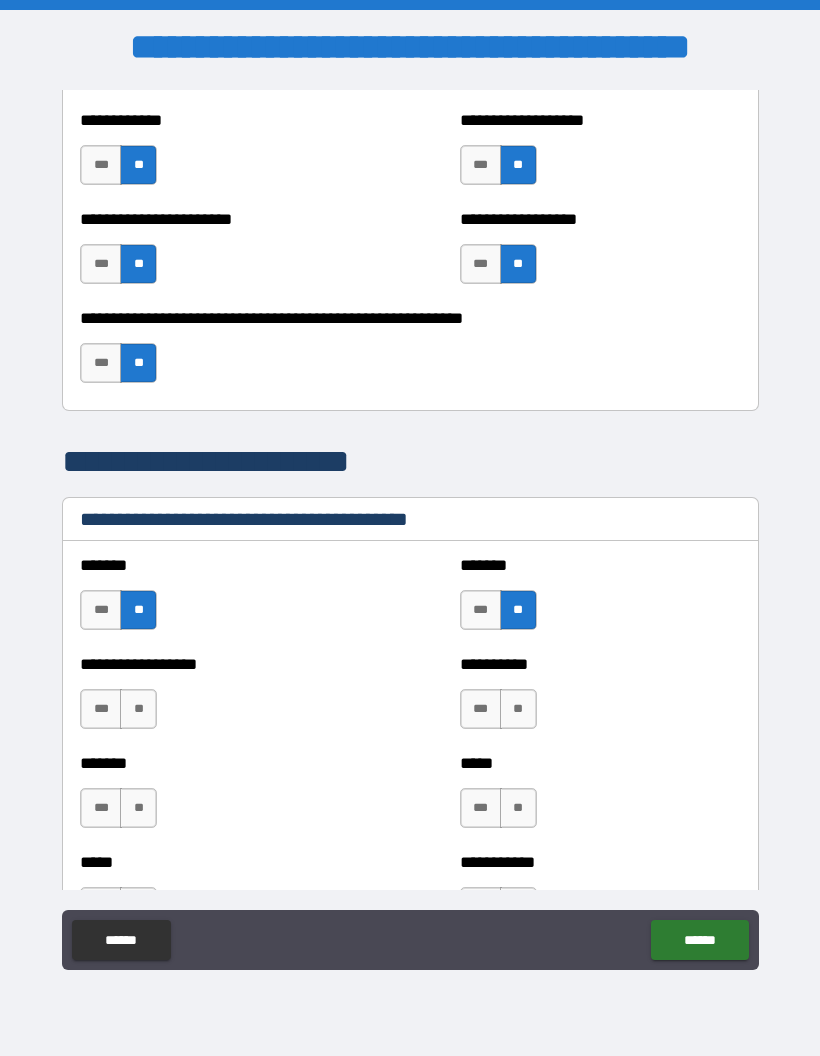 click on "**" at bounding box center (518, 709) 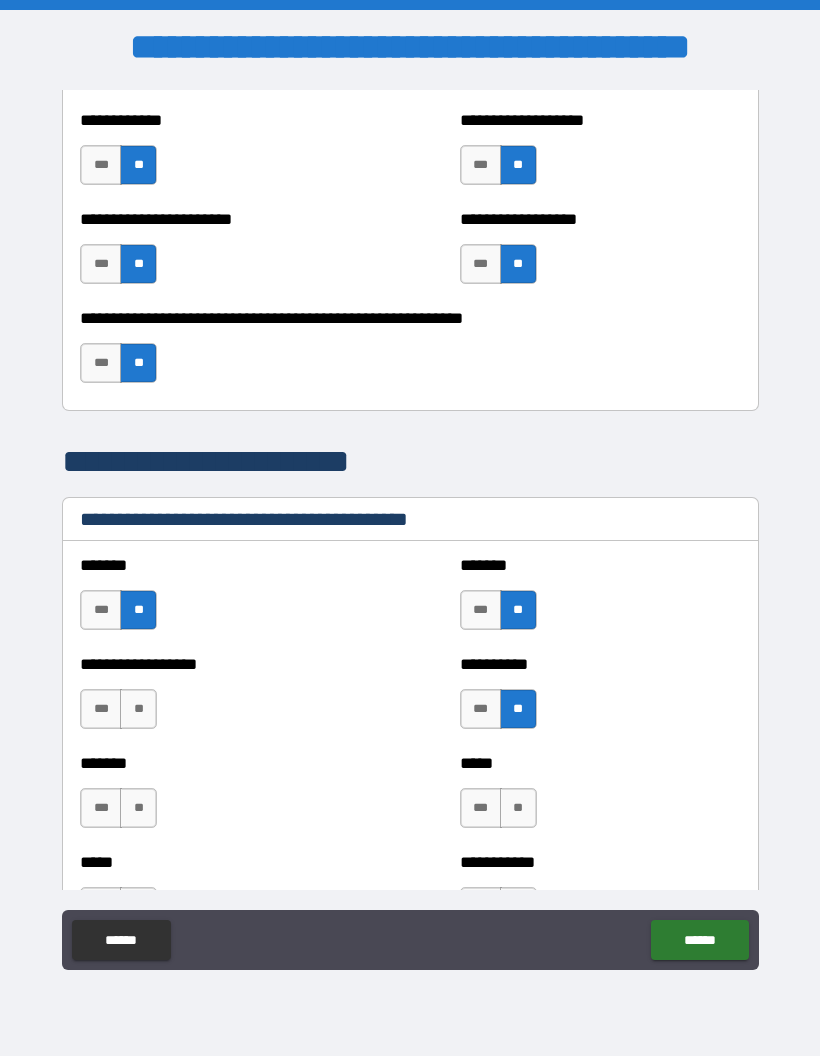 click on "**" at bounding box center [138, 709] 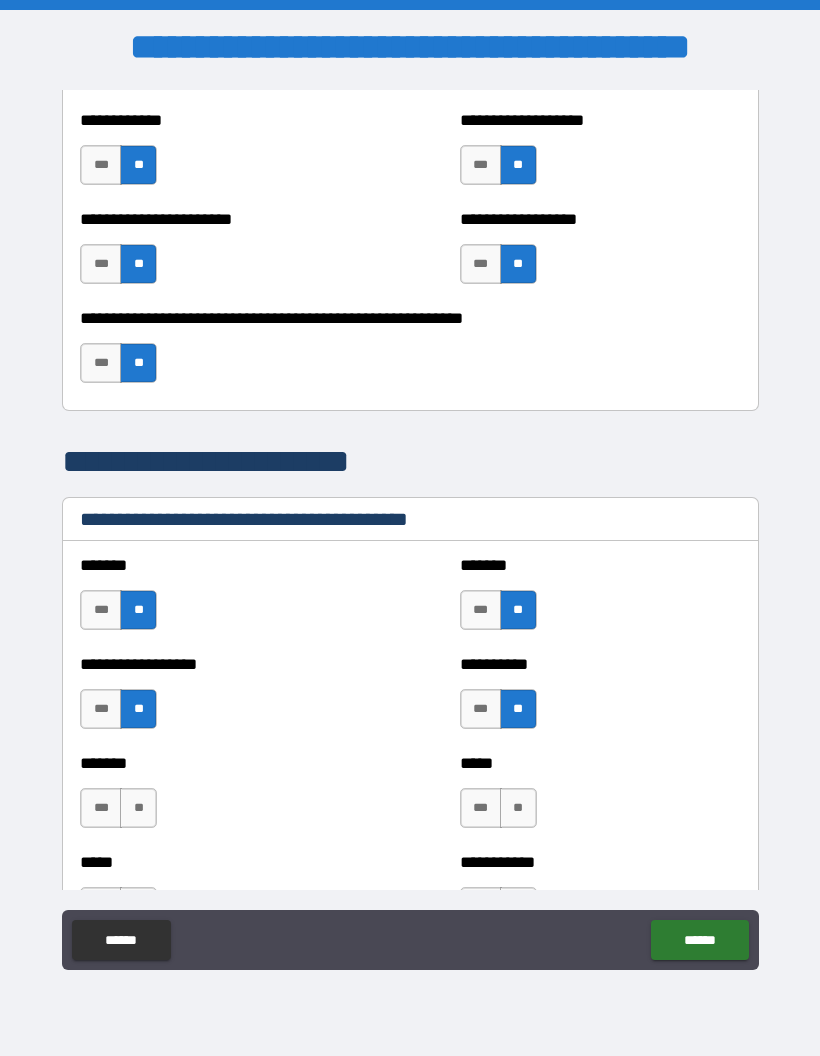 click on "*****" at bounding box center [220, 862] 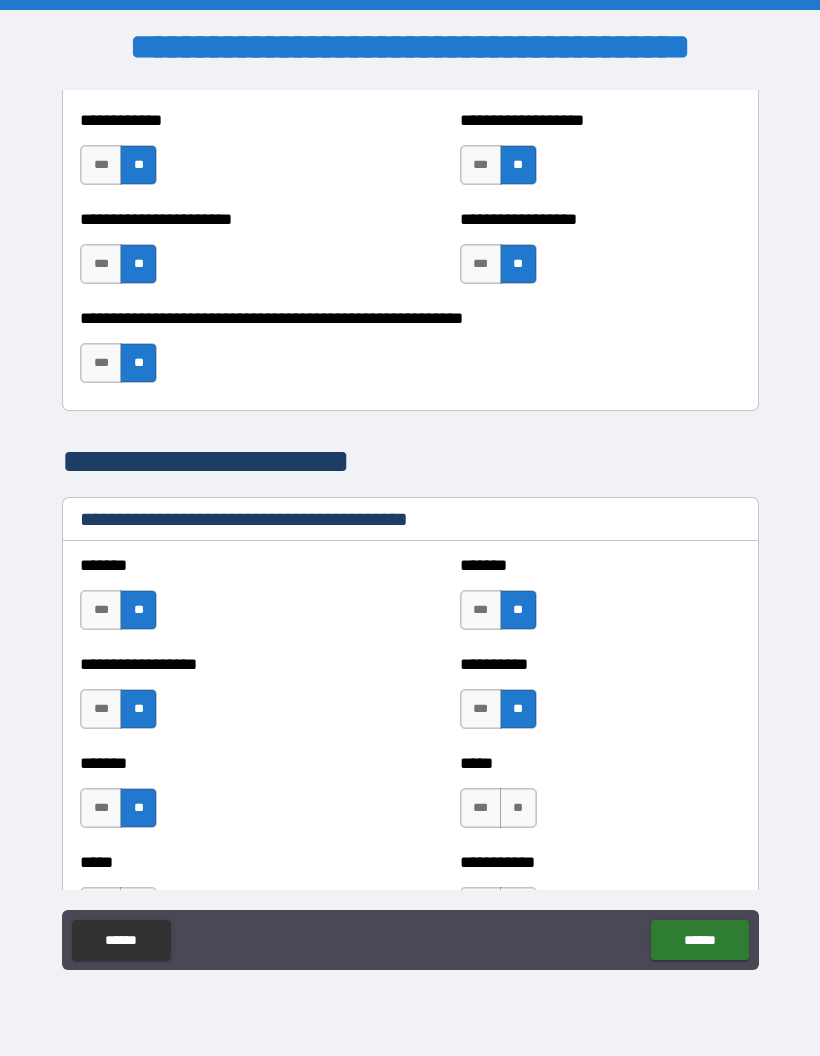 click on "**" at bounding box center (518, 808) 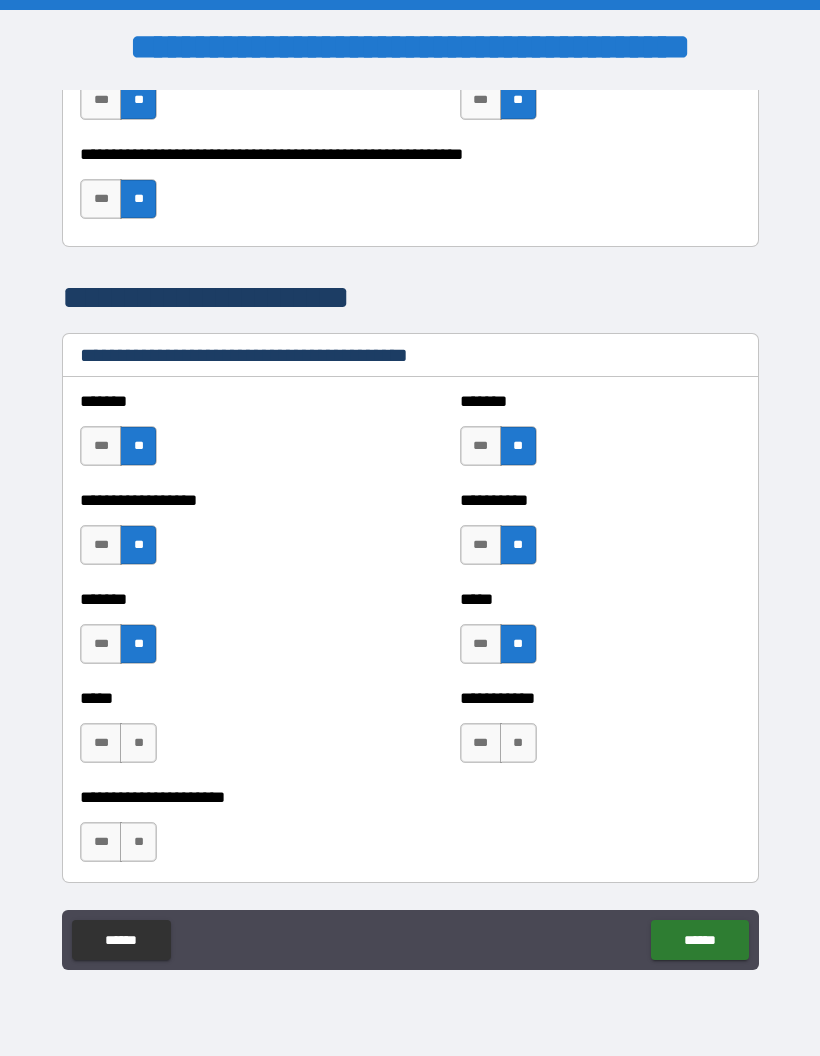scroll, scrollTop: 4825, scrollLeft: 0, axis: vertical 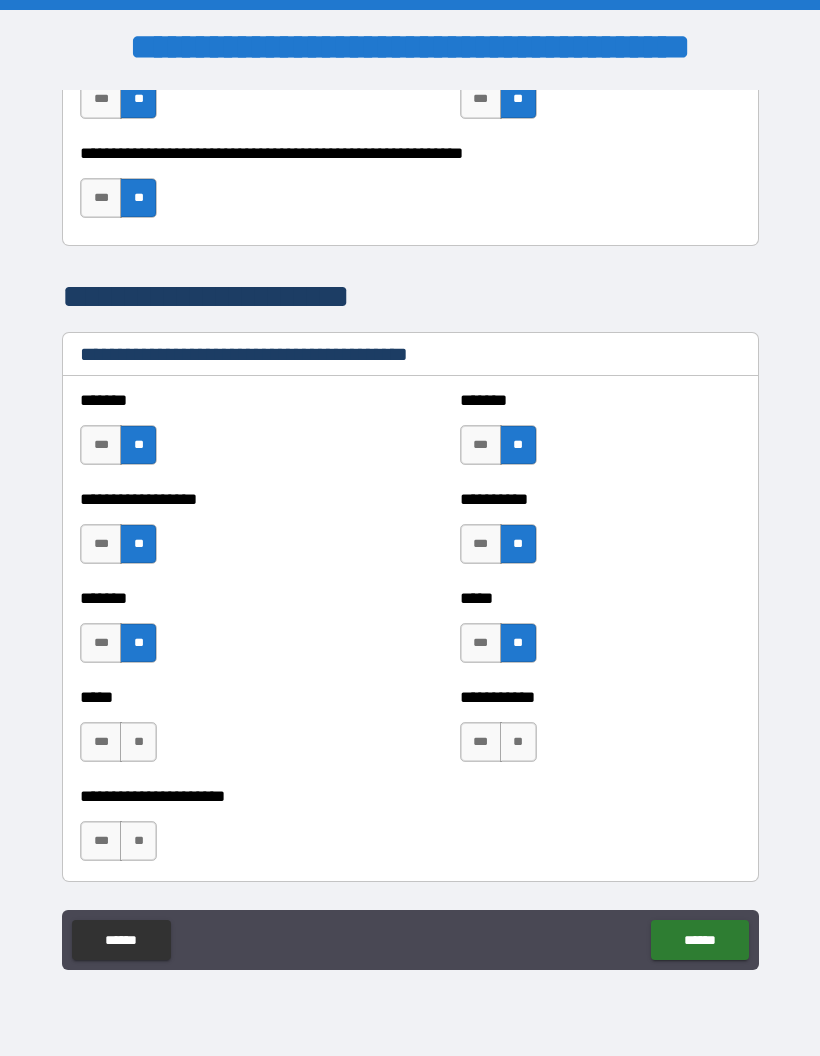 click on "**" at bounding box center (518, 742) 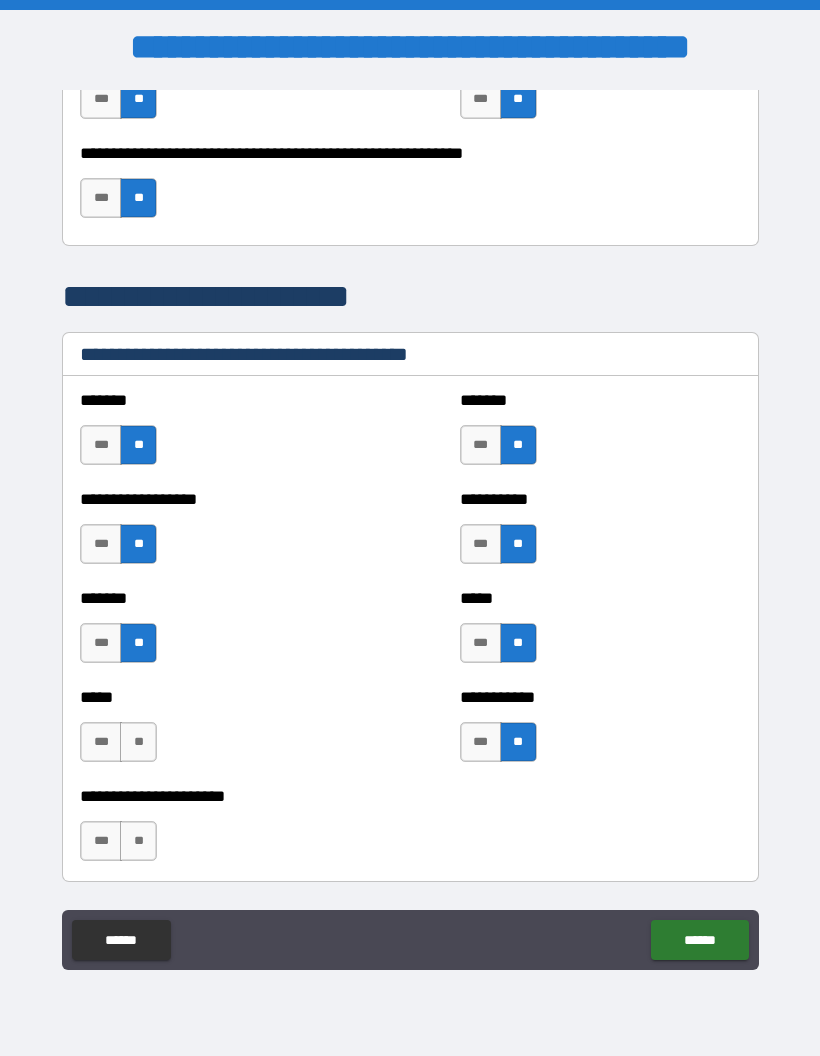 click on "**" at bounding box center [138, 841] 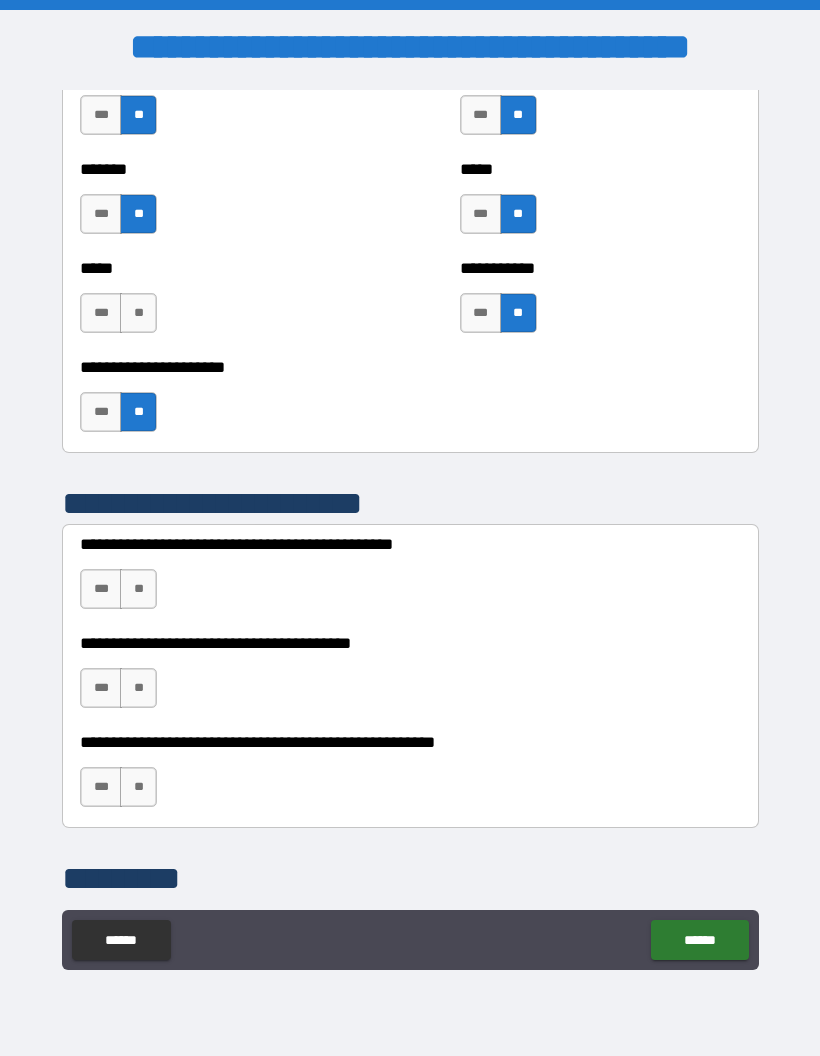 scroll, scrollTop: 5256, scrollLeft: 0, axis: vertical 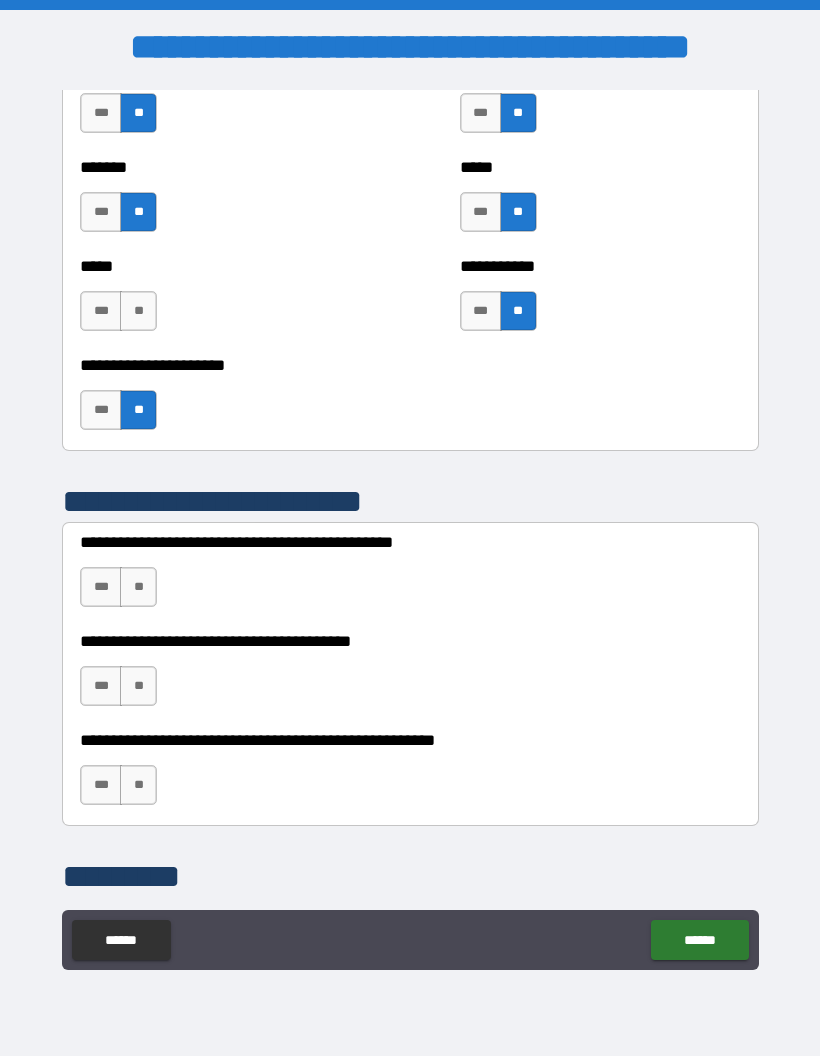 click on "***" at bounding box center (101, 587) 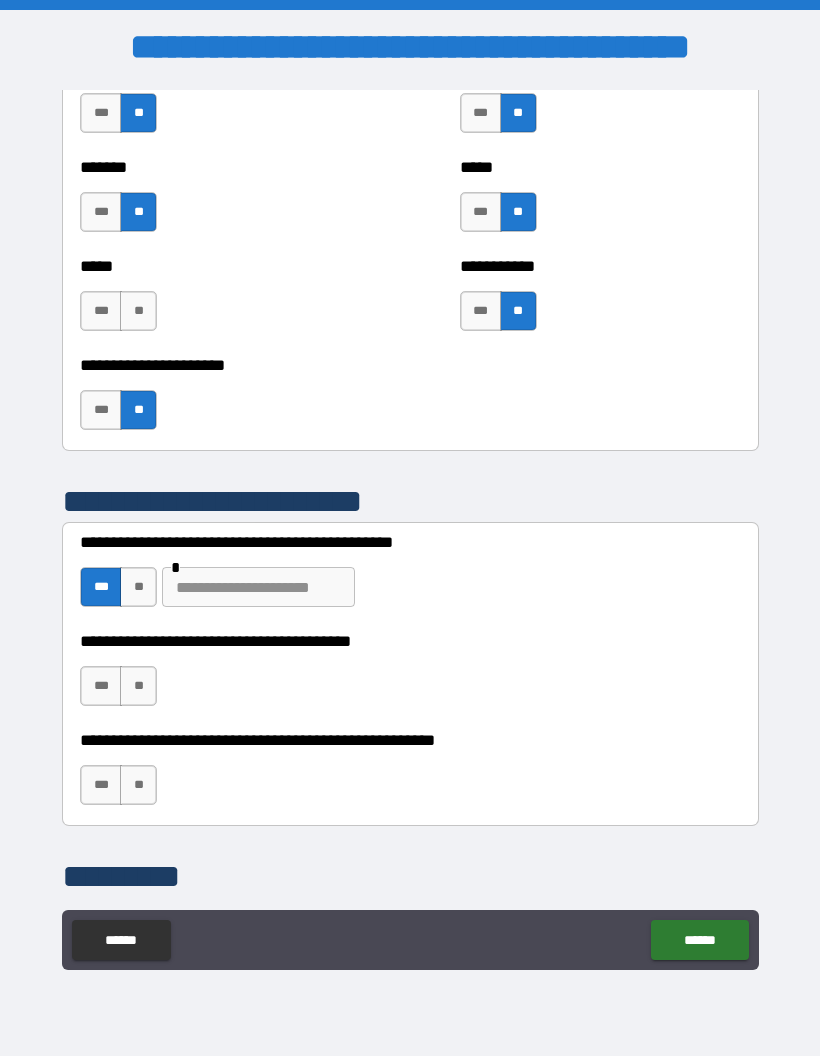 click at bounding box center (258, 587) 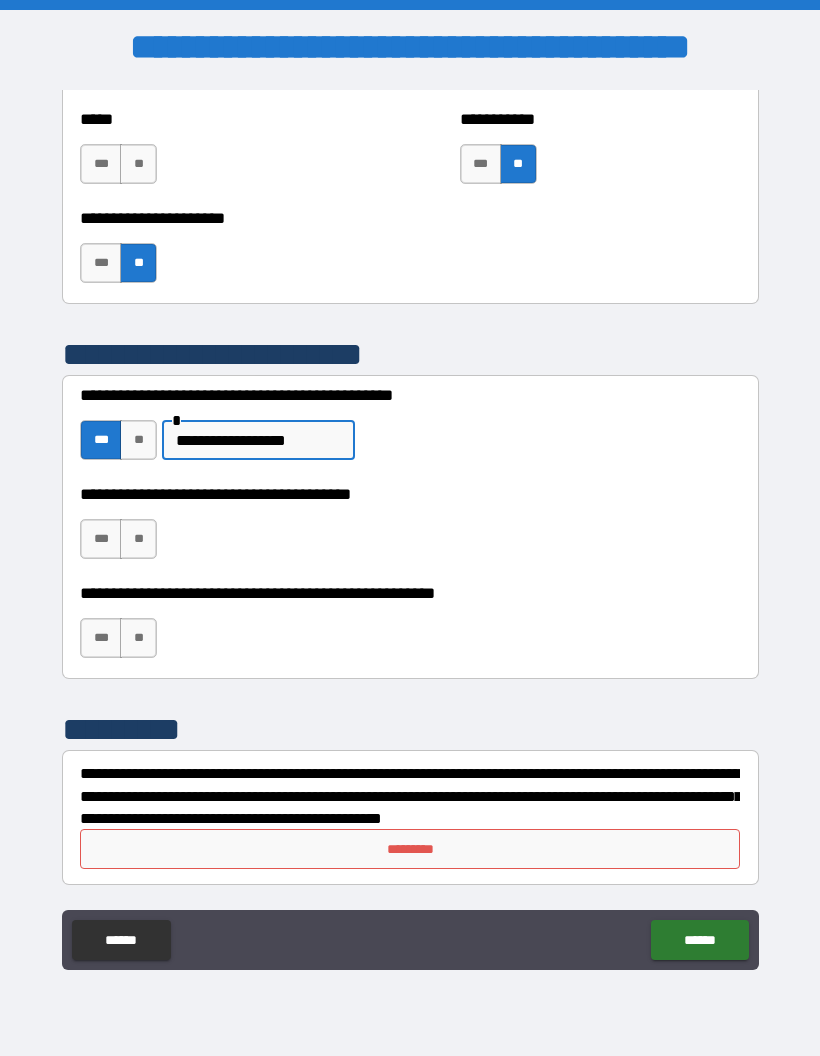 scroll, scrollTop: 5403, scrollLeft: 0, axis: vertical 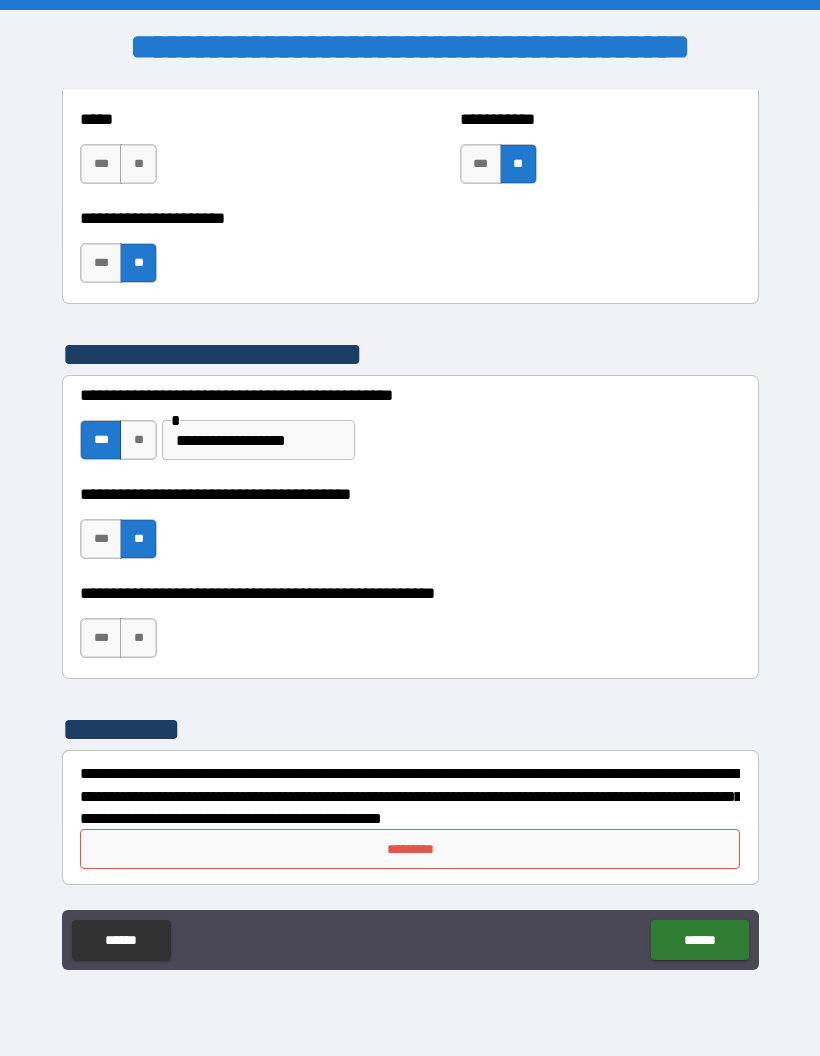 click on "**" at bounding box center [138, 638] 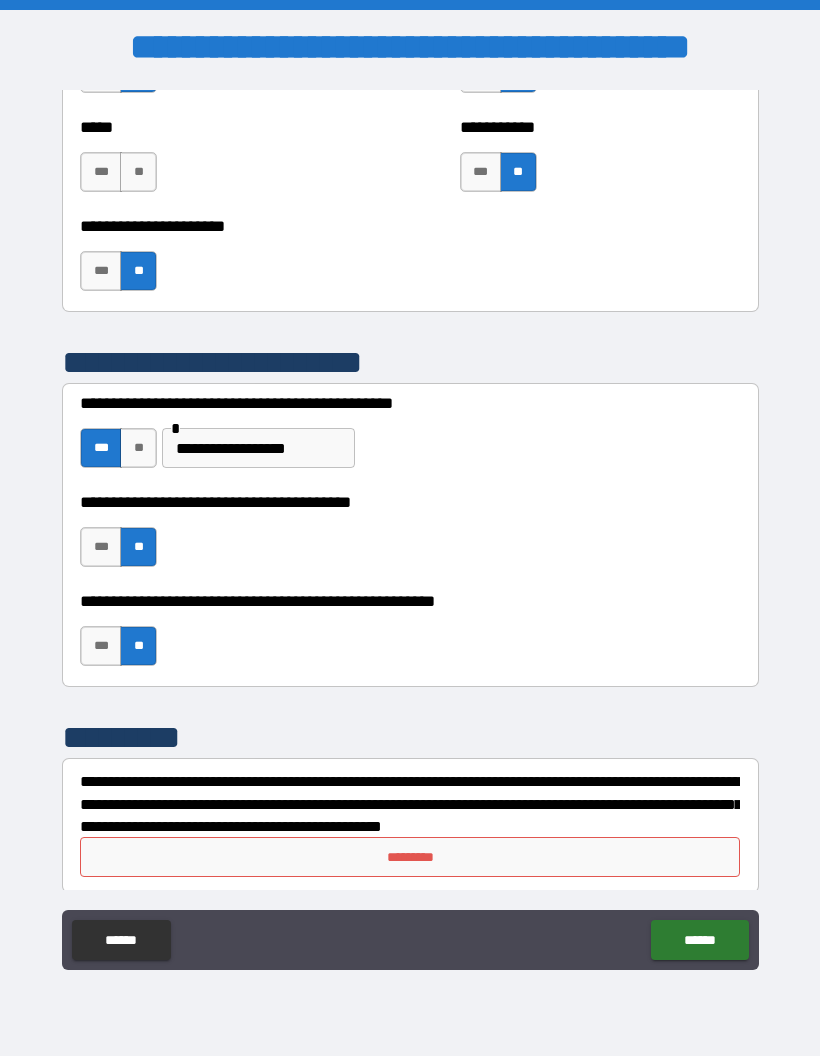 scroll, scrollTop: 5375, scrollLeft: 0, axis: vertical 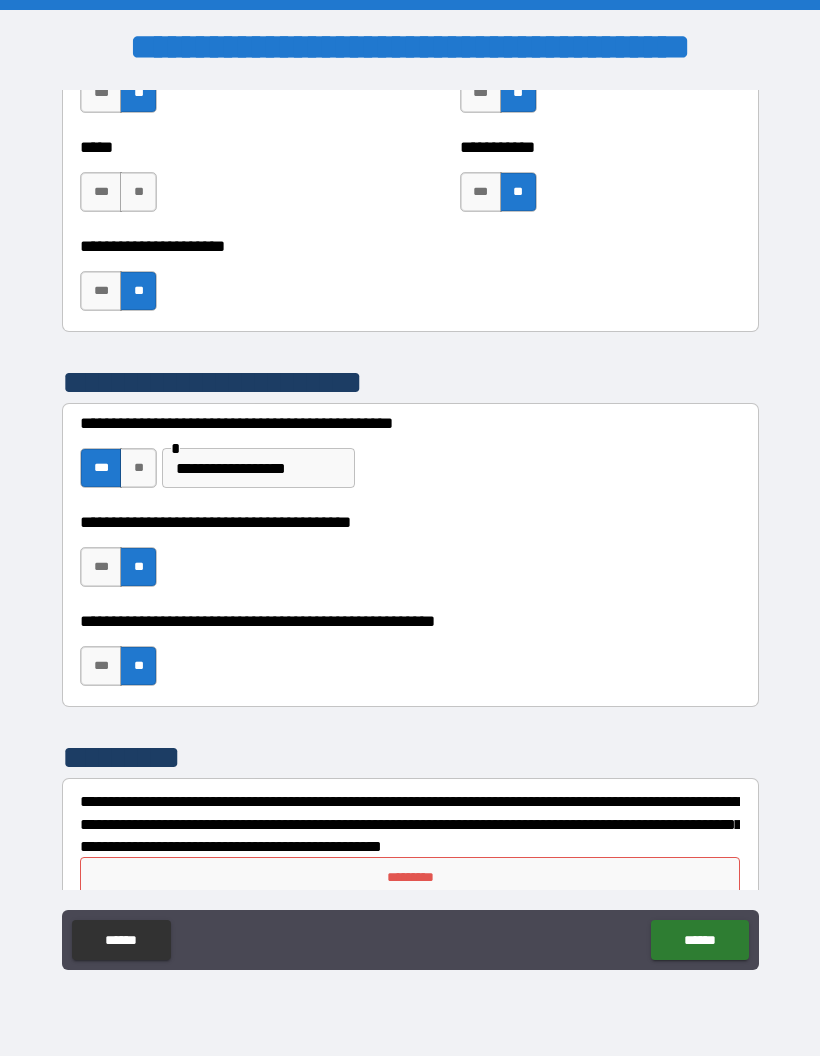 click on "*********" at bounding box center (410, 877) 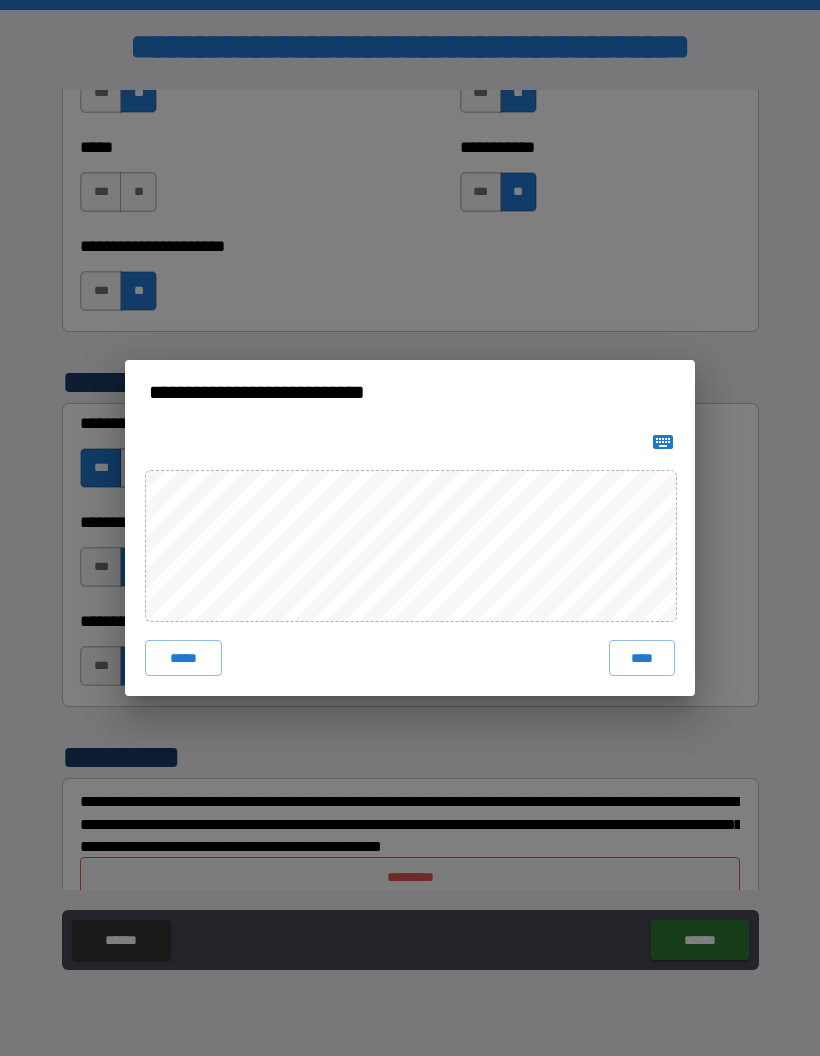 click on "****" at bounding box center (642, 658) 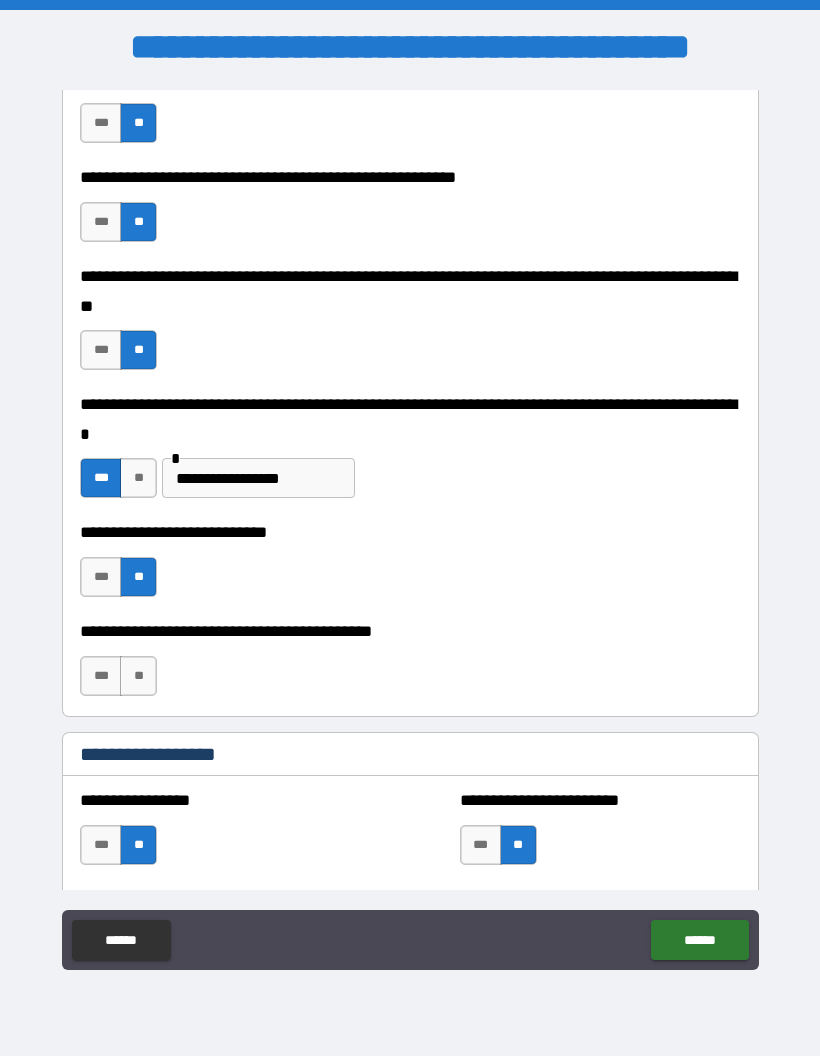 scroll, scrollTop: 1857, scrollLeft: 0, axis: vertical 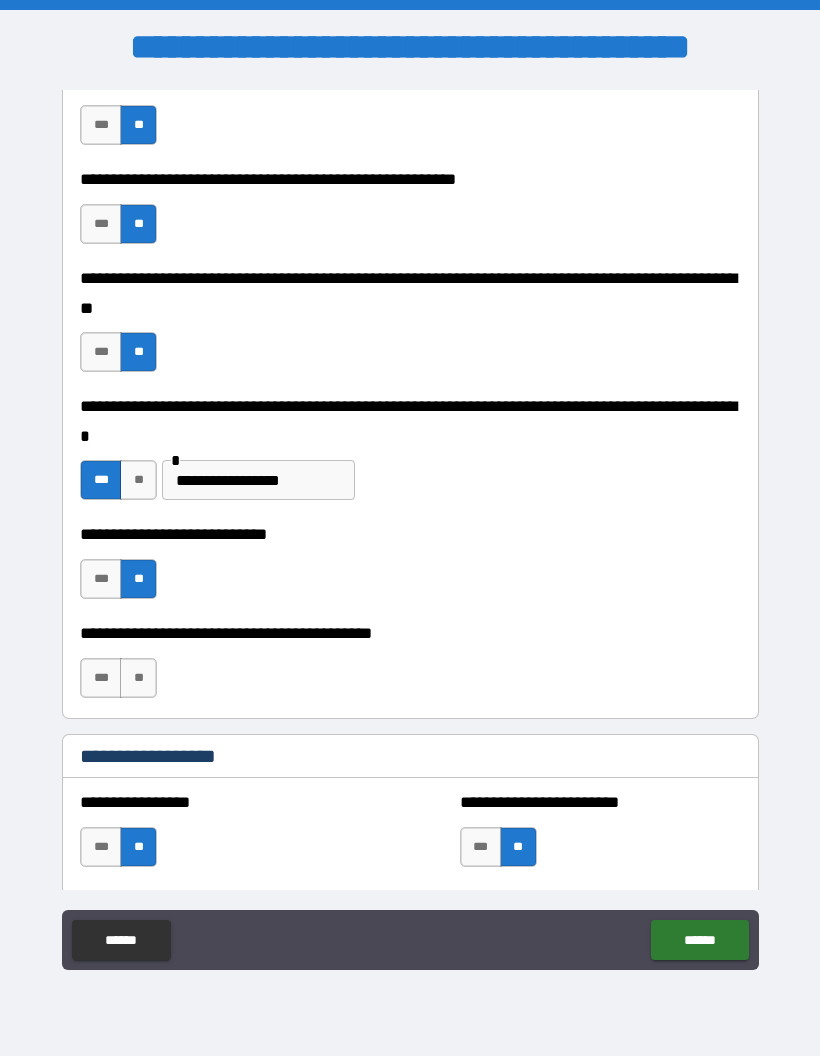 click on "**********" at bounding box center (258, 480) 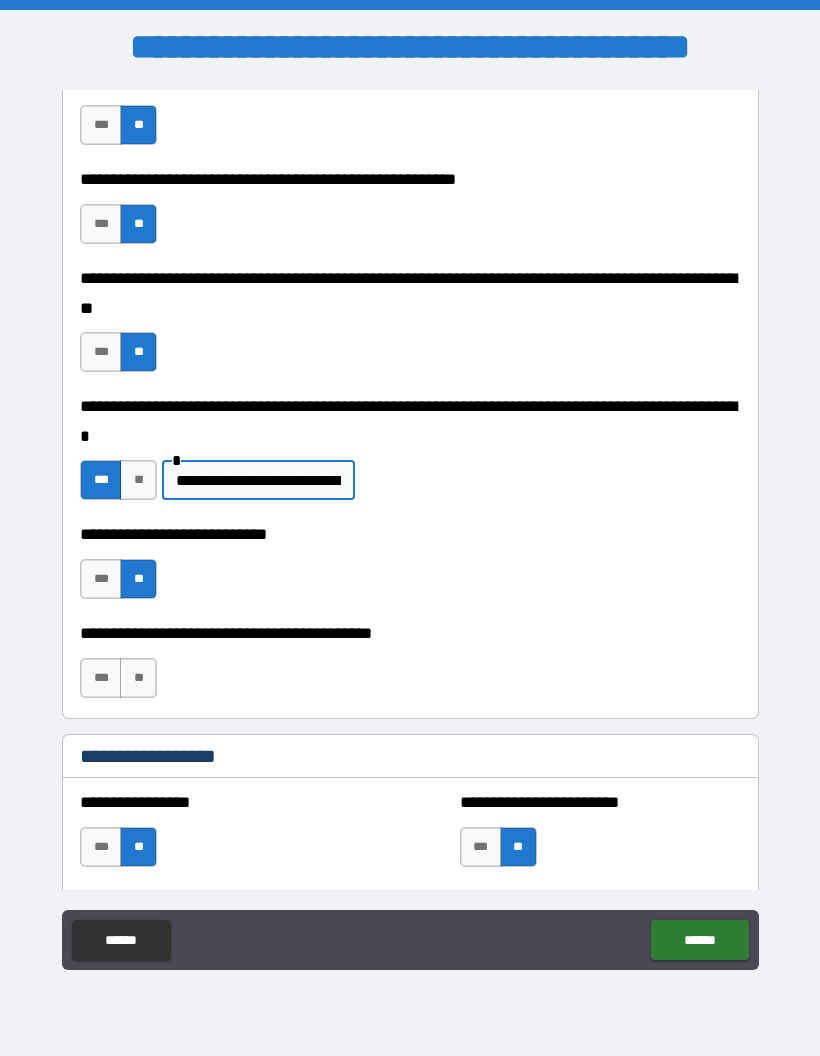 type on "**********" 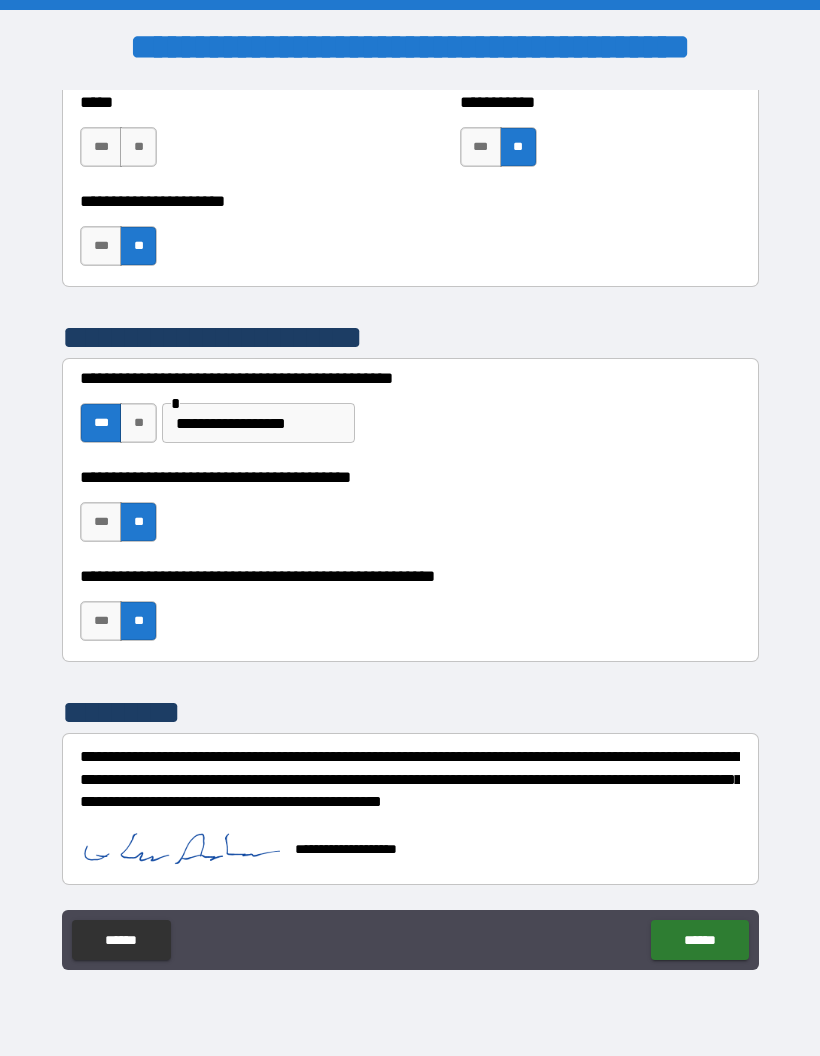 scroll, scrollTop: 5420, scrollLeft: 0, axis: vertical 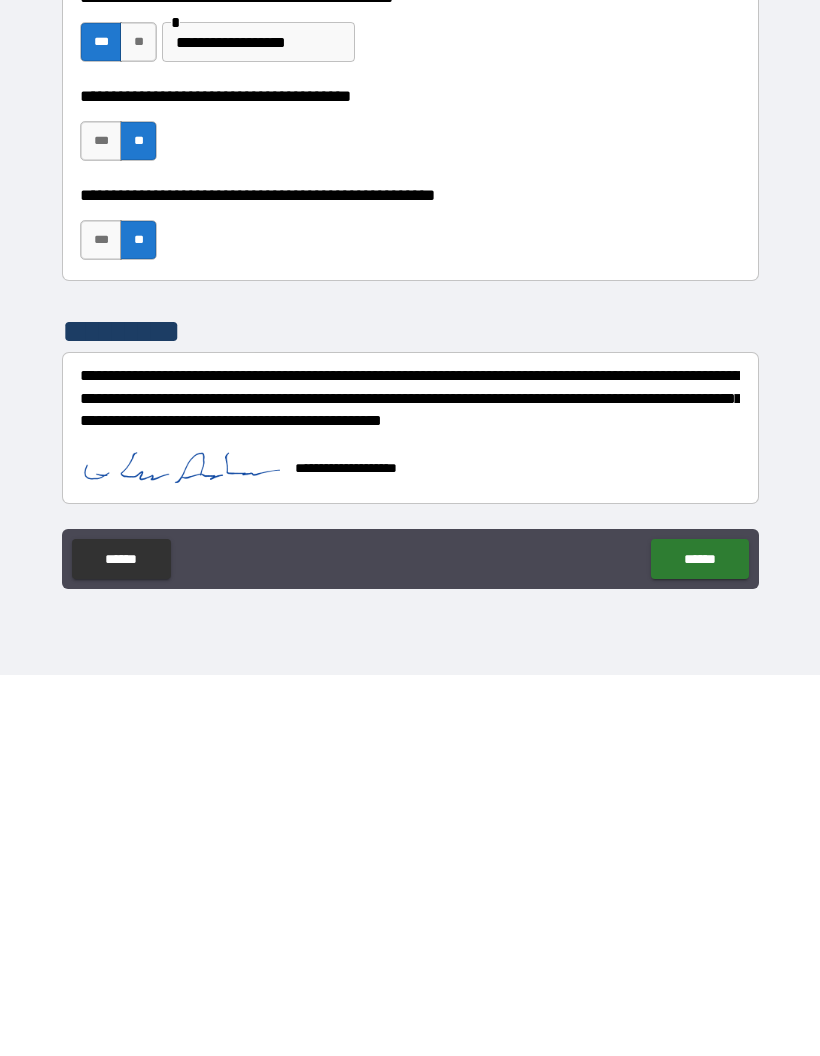 click on "******" at bounding box center [699, 940] 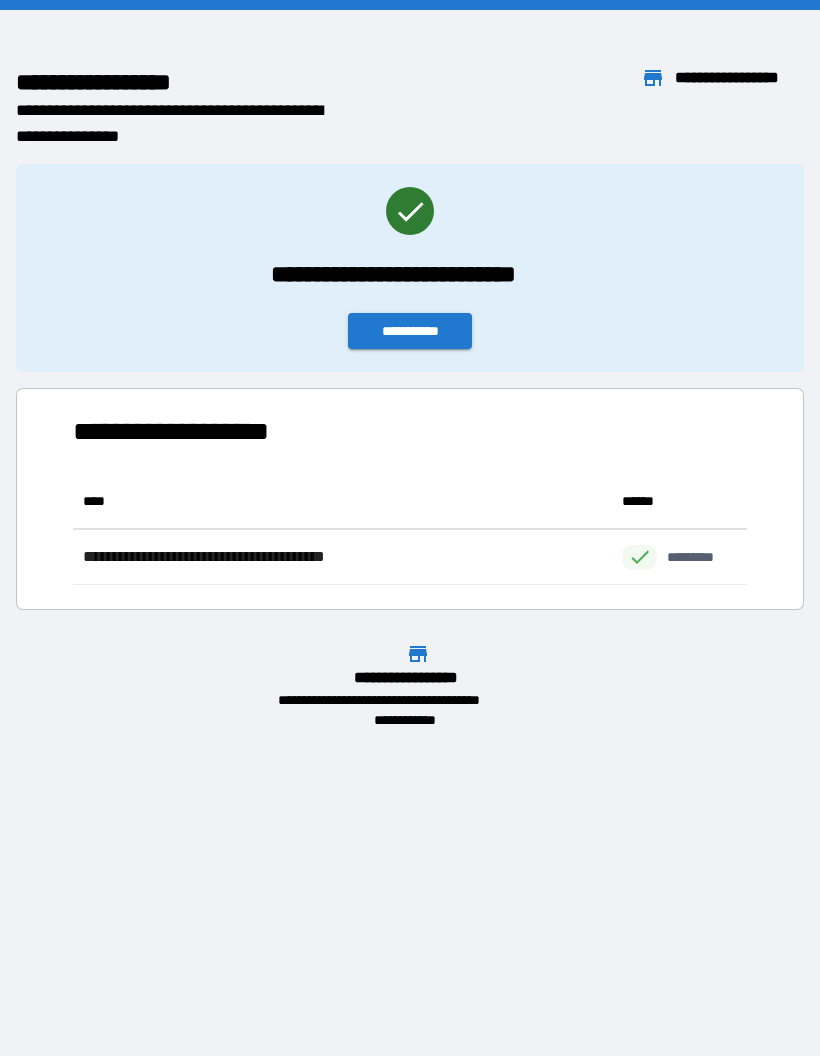 scroll, scrollTop: 1, scrollLeft: 1, axis: both 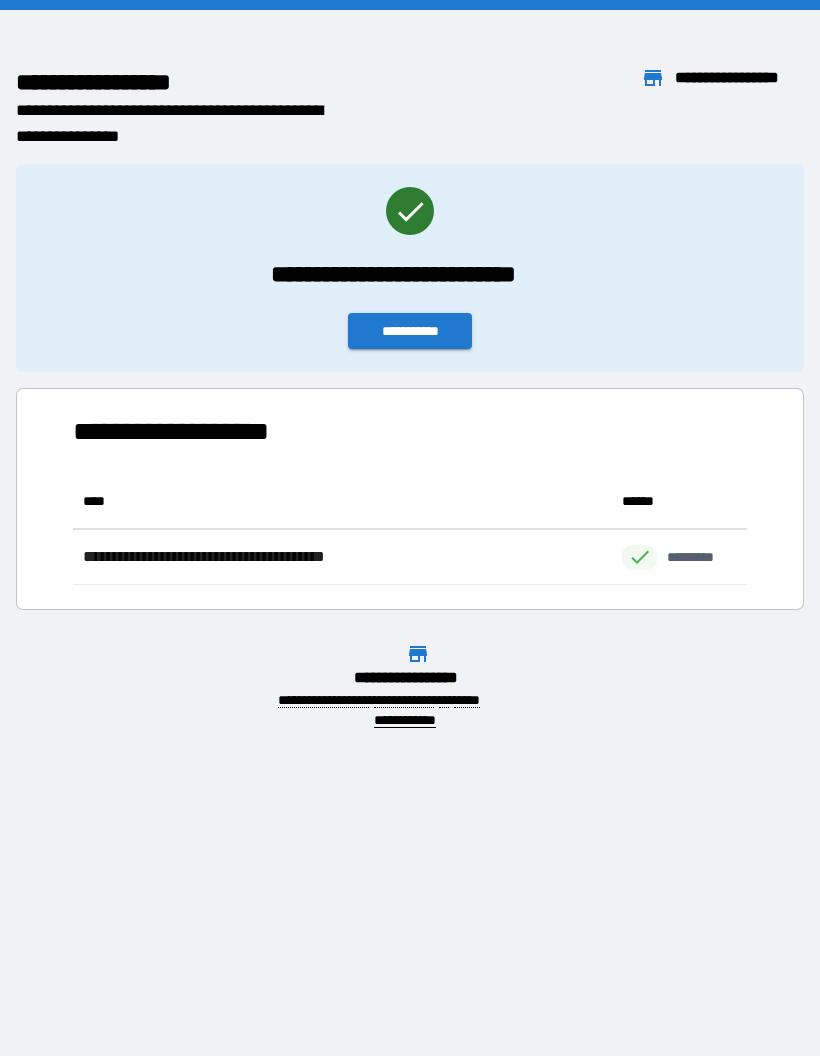click on "**********" at bounding box center [410, 331] 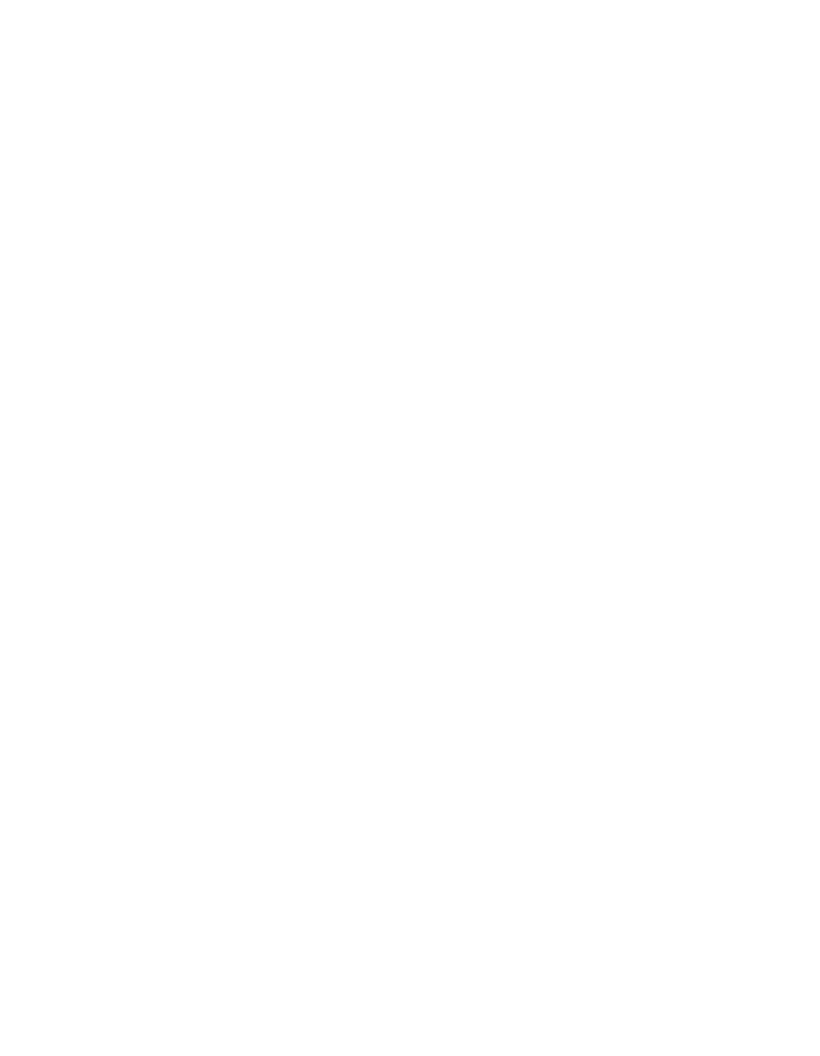 scroll, scrollTop: 0, scrollLeft: 0, axis: both 